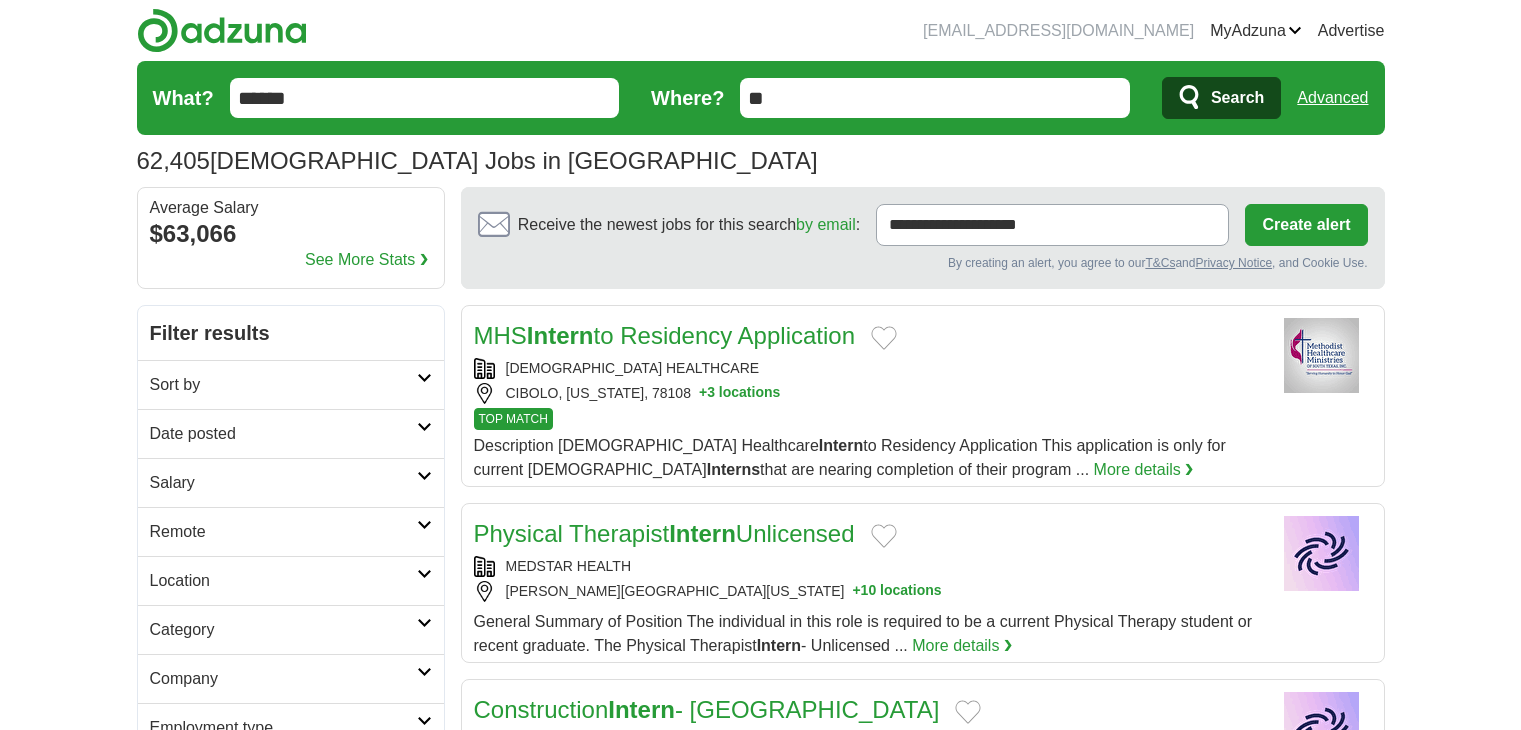 scroll, scrollTop: 0, scrollLeft: 0, axis: both 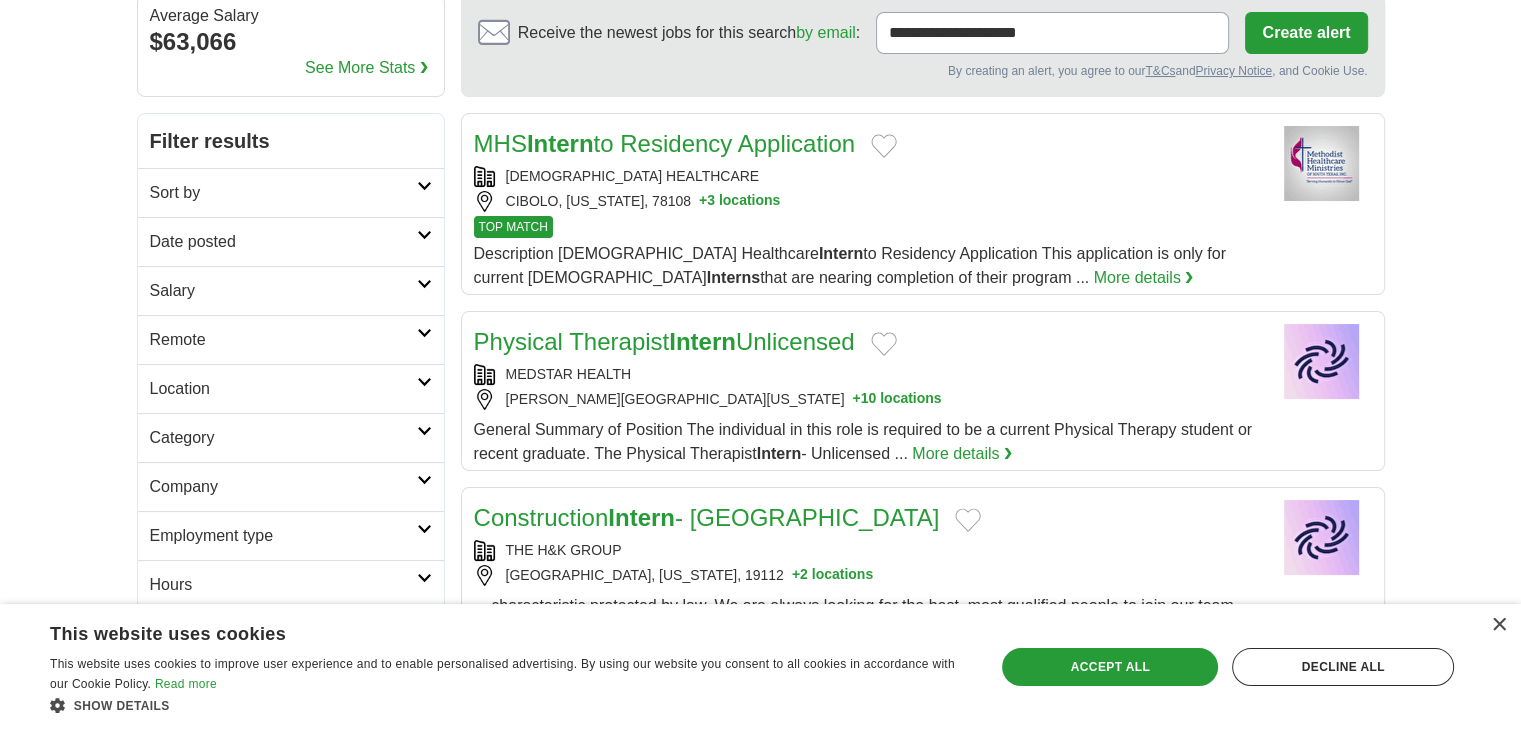 click on "Filter results" at bounding box center (291, 141) 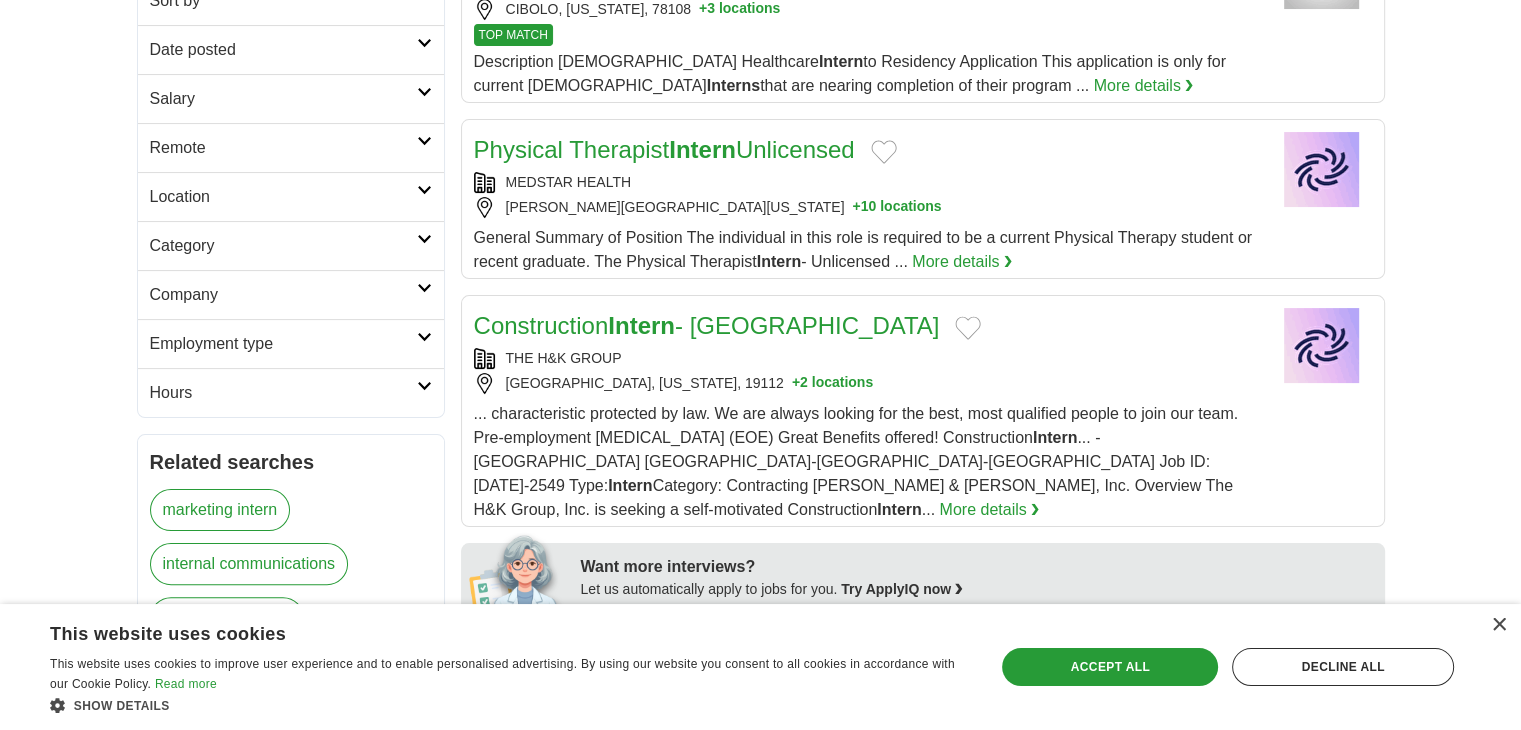 scroll, scrollTop: 386, scrollLeft: 0, axis: vertical 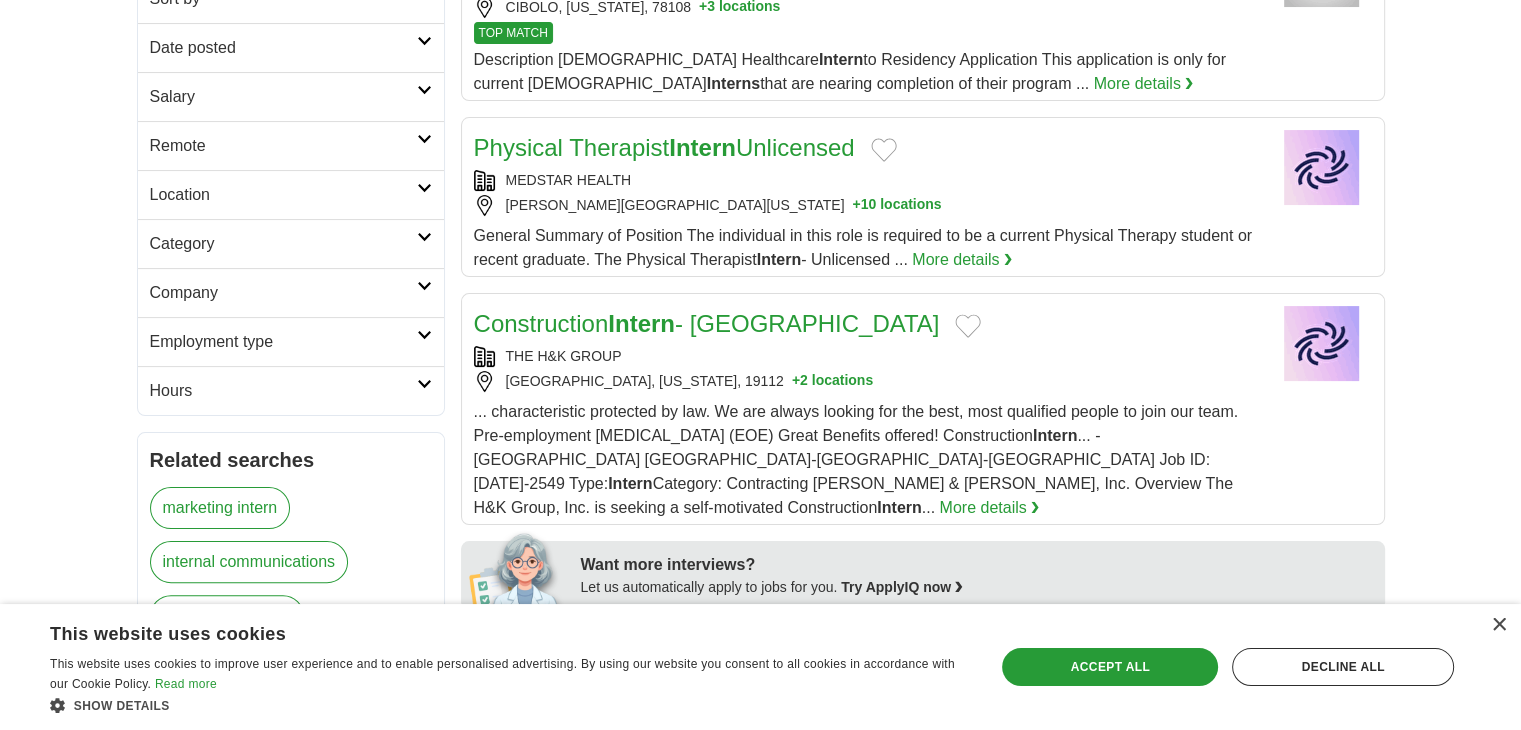 click on "Location" at bounding box center [283, 195] 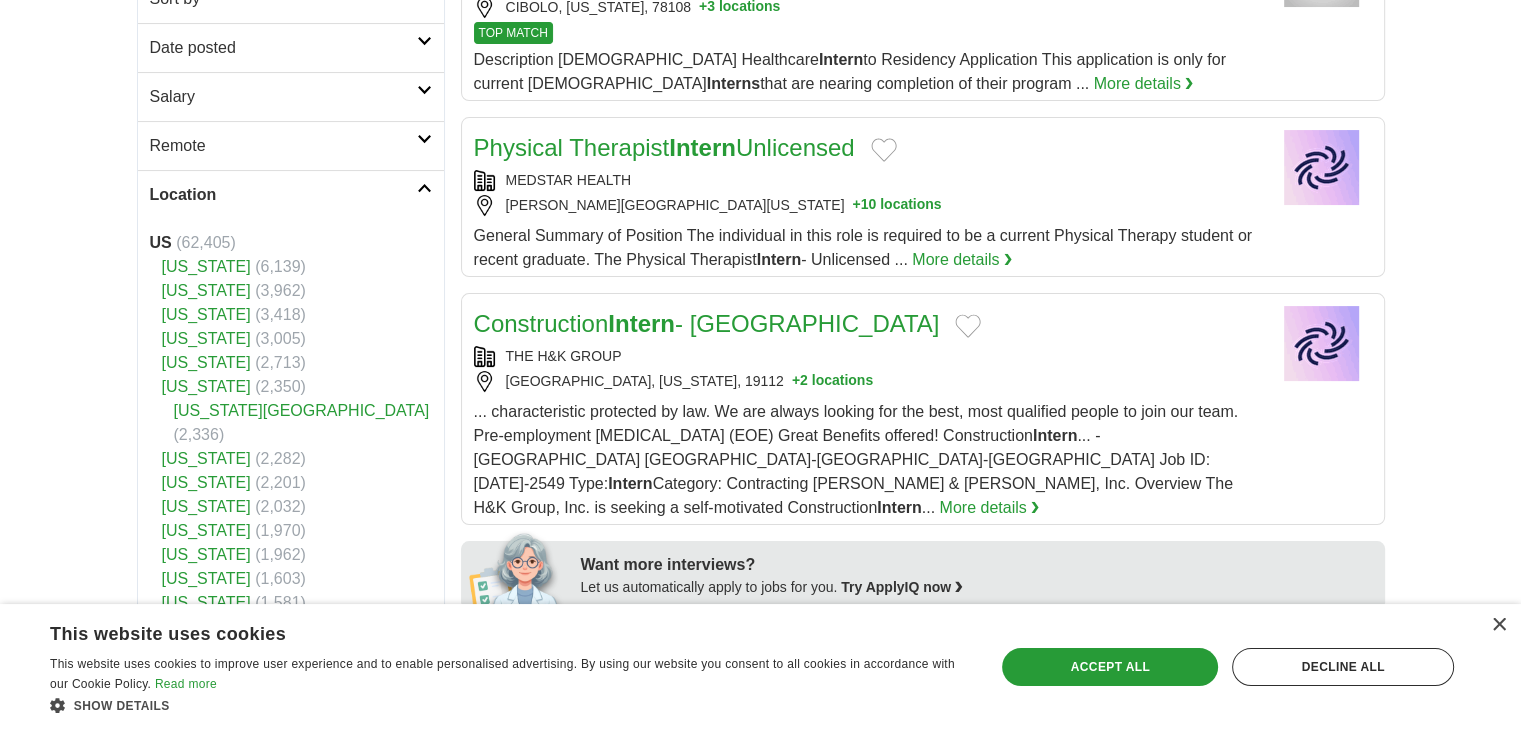 click on "Location" at bounding box center [283, 195] 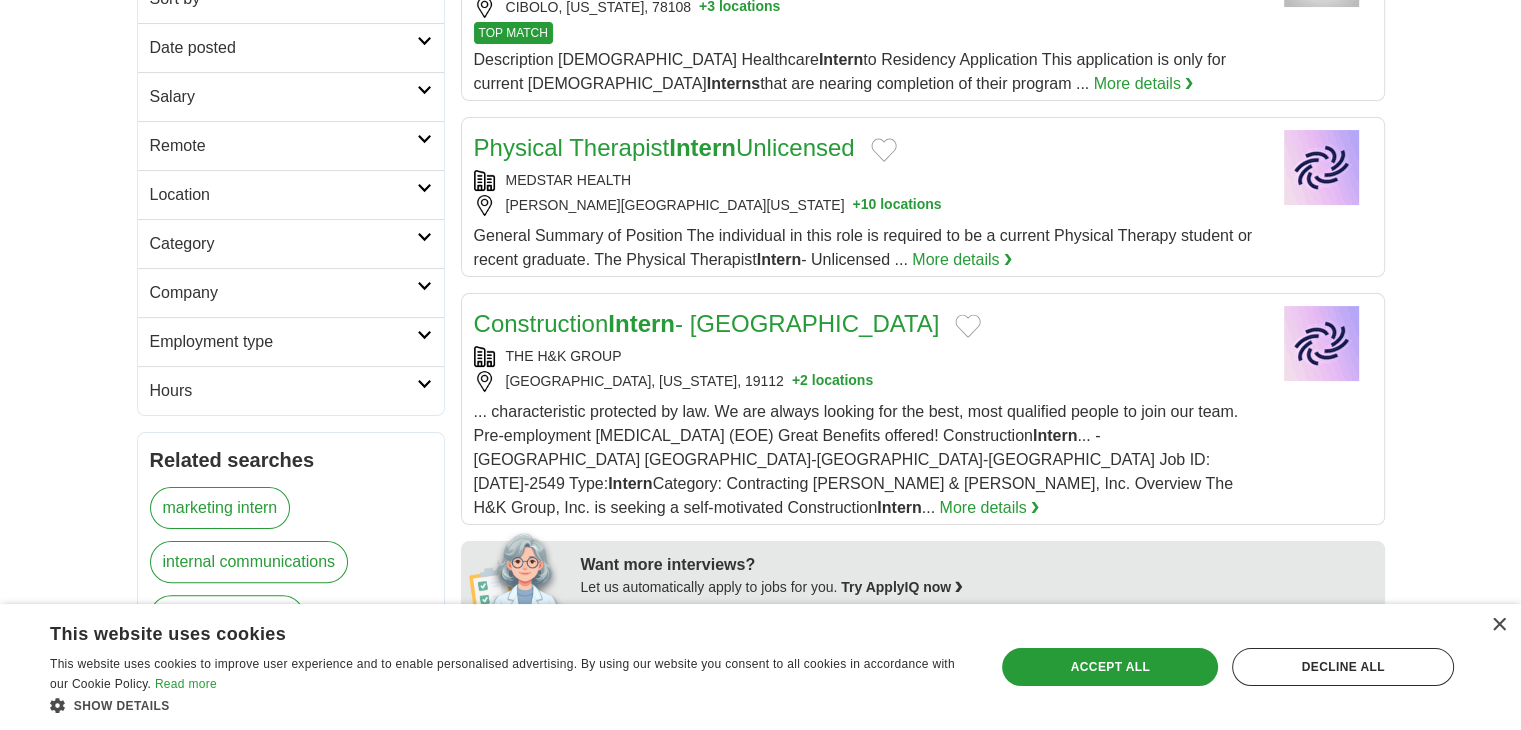 click on "Location" at bounding box center [283, 195] 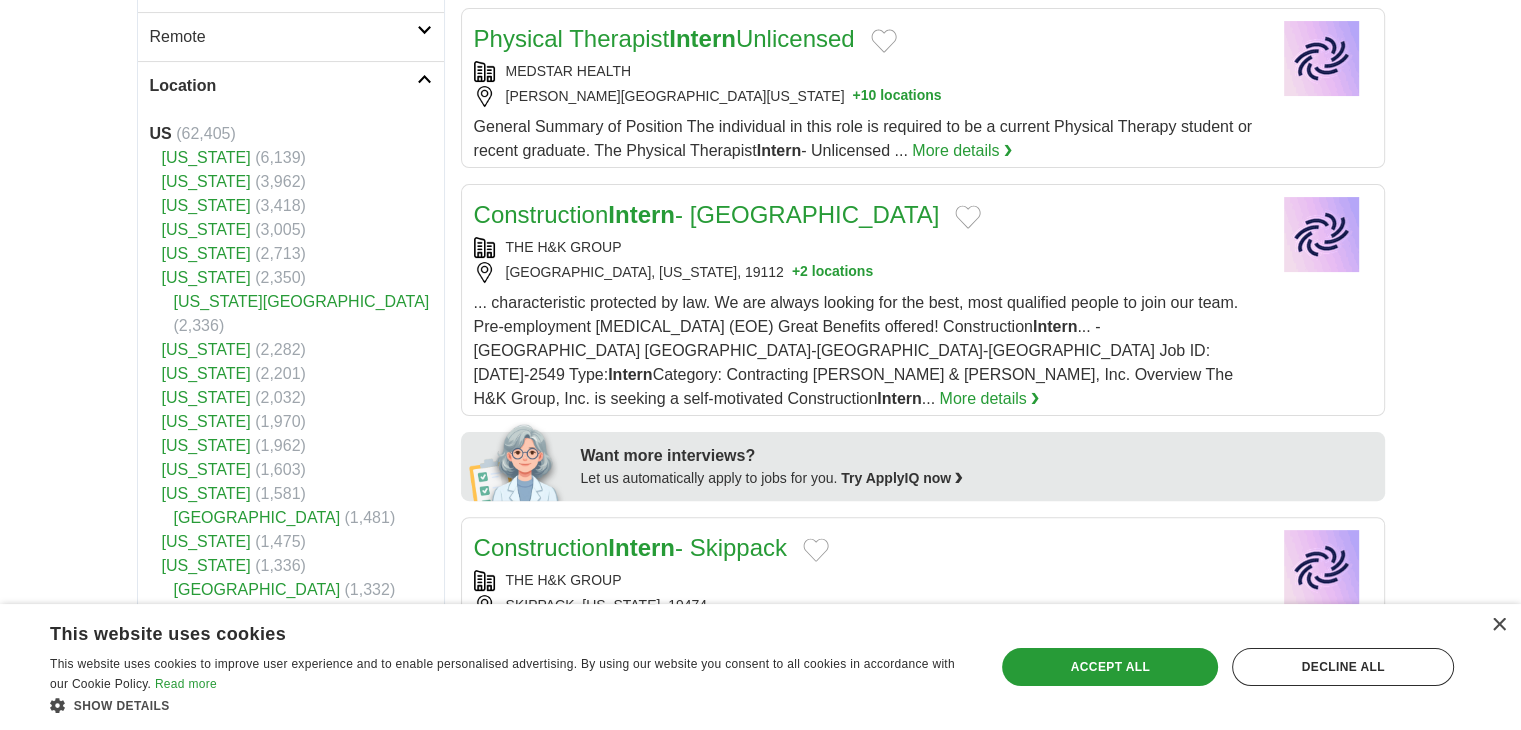 scroll, scrollTop: 452, scrollLeft: 0, axis: vertical 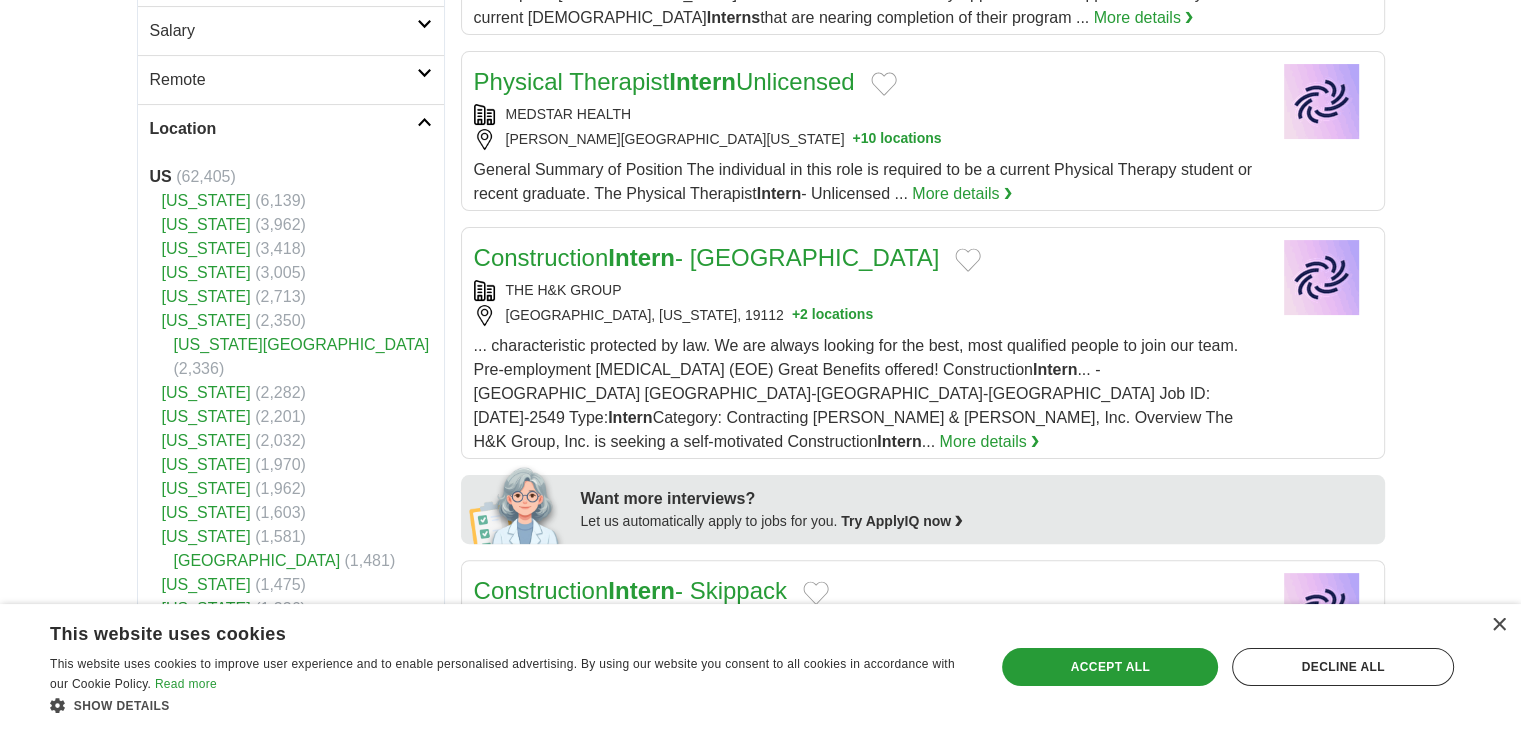click on "(62,405)" at bounding box center [206, 176] 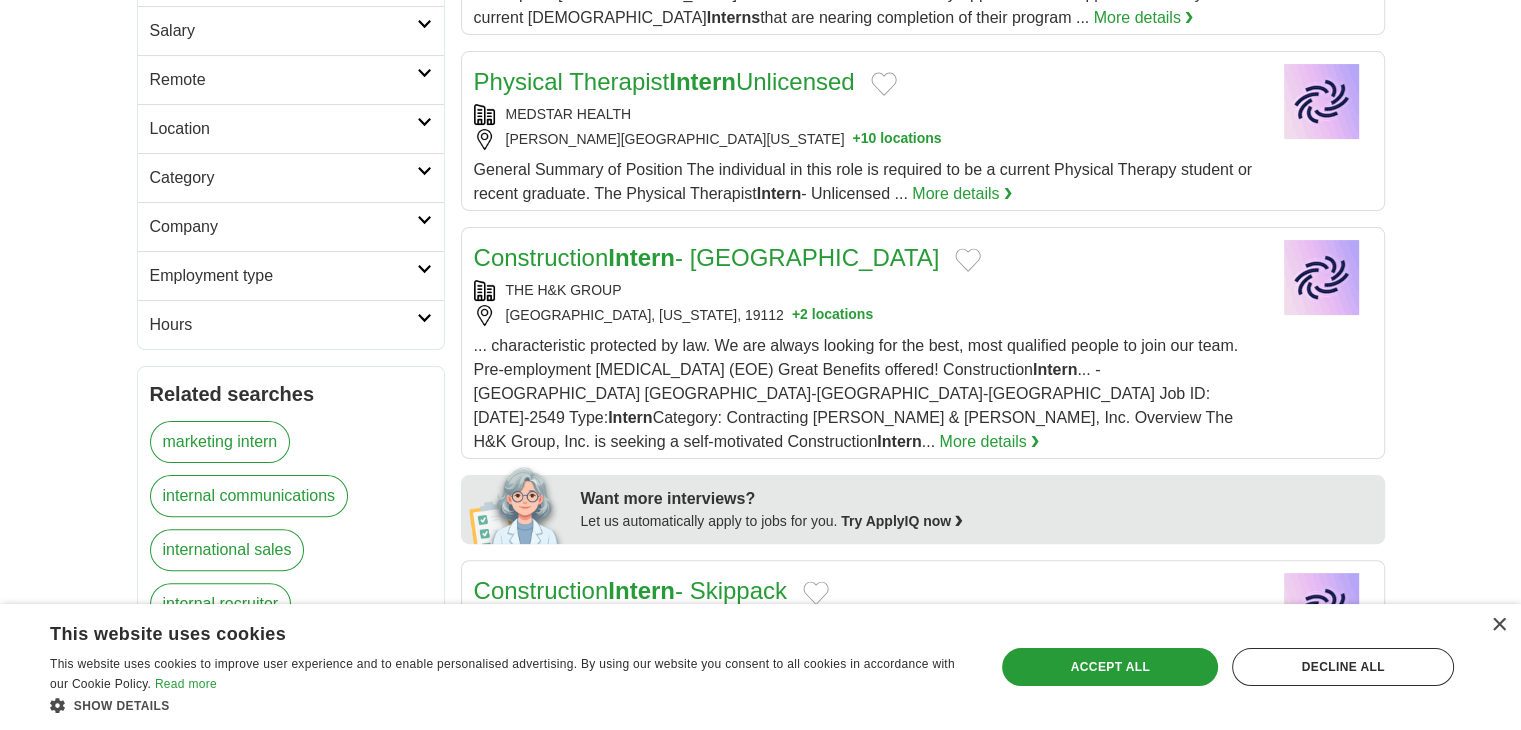 click on "Category" at bounding box center [283, 178] 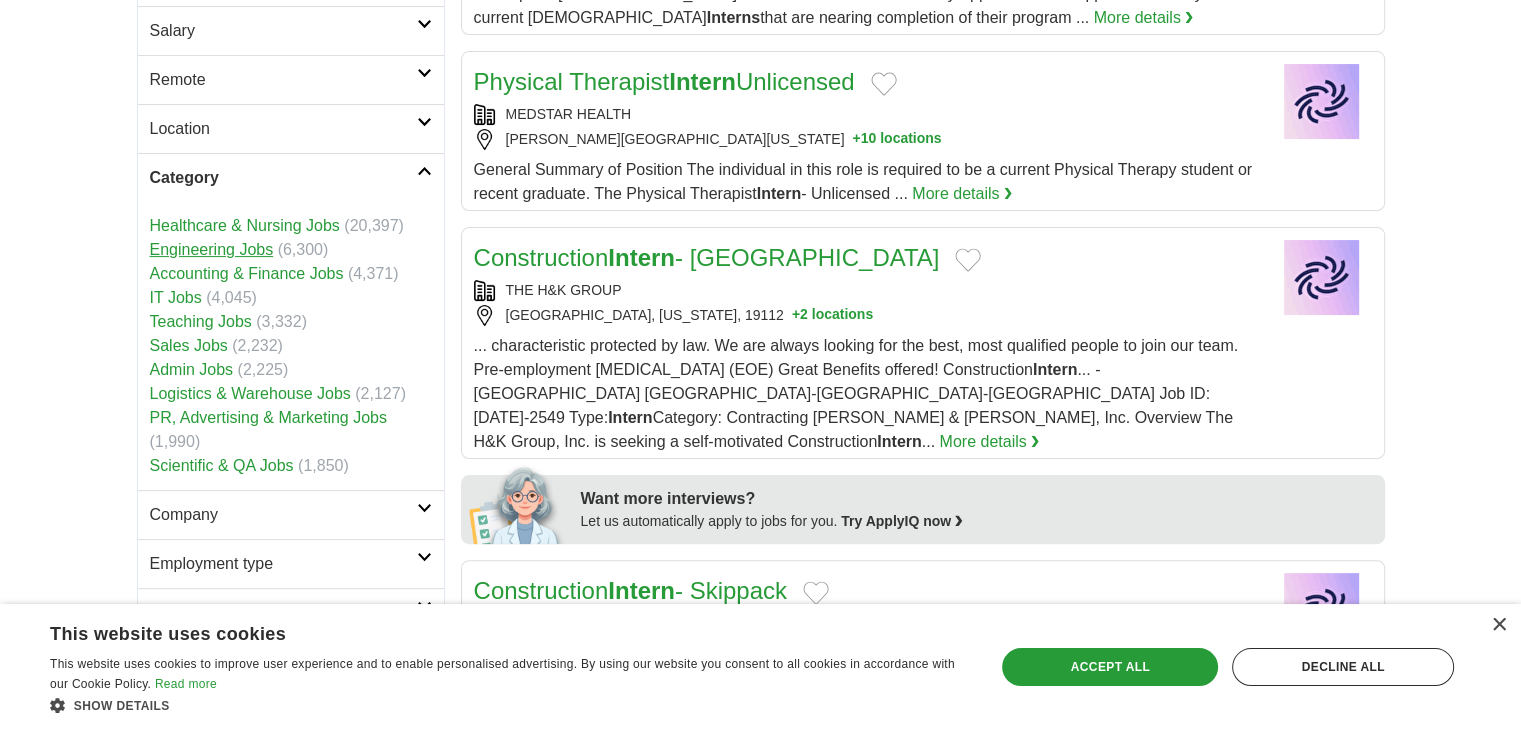 click on "Engineering Jobs" at bounding box center (212, 249) 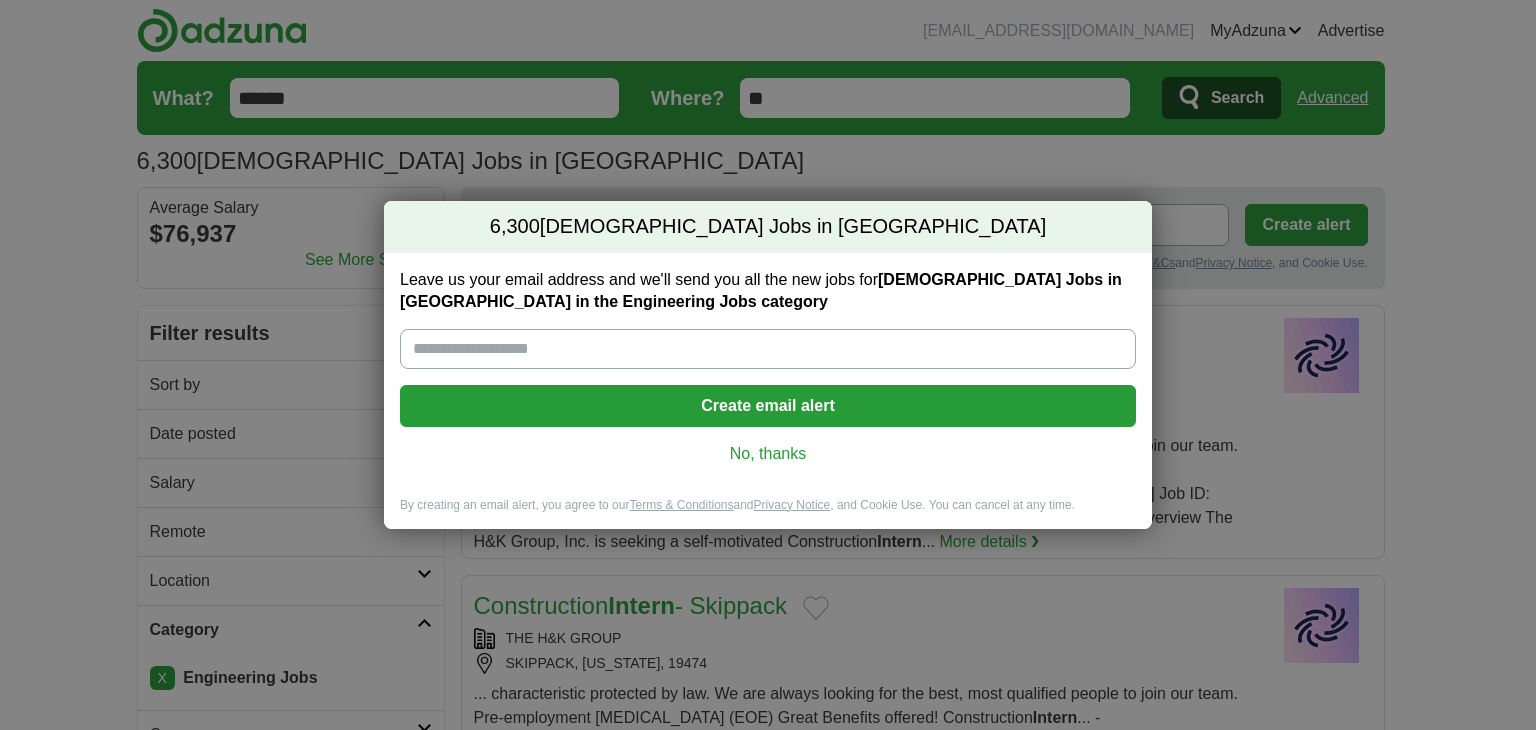 scroll, scrollTop: 0, scrollLeft: 0, axis: both 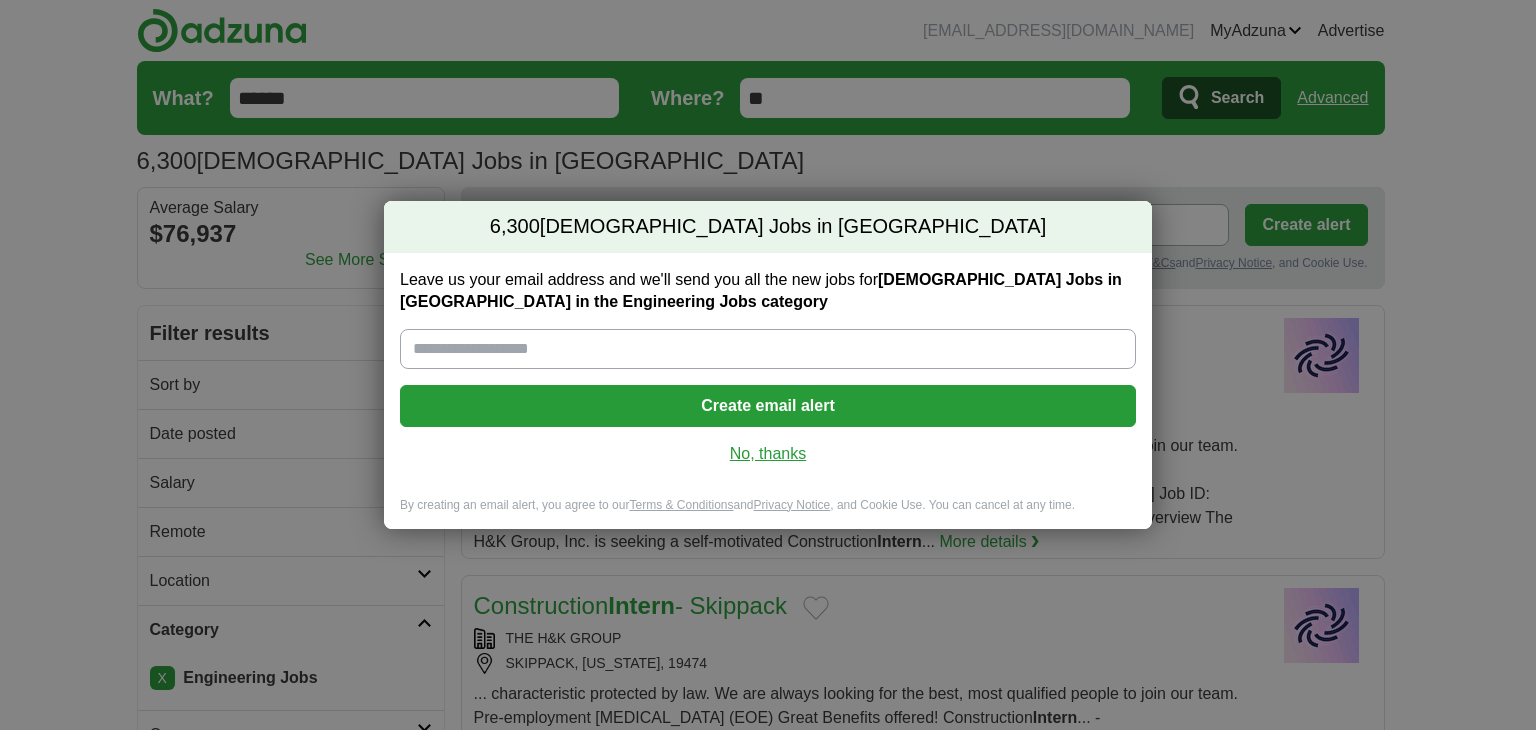 click on "No, thanks" at bounding box center [768, 454] 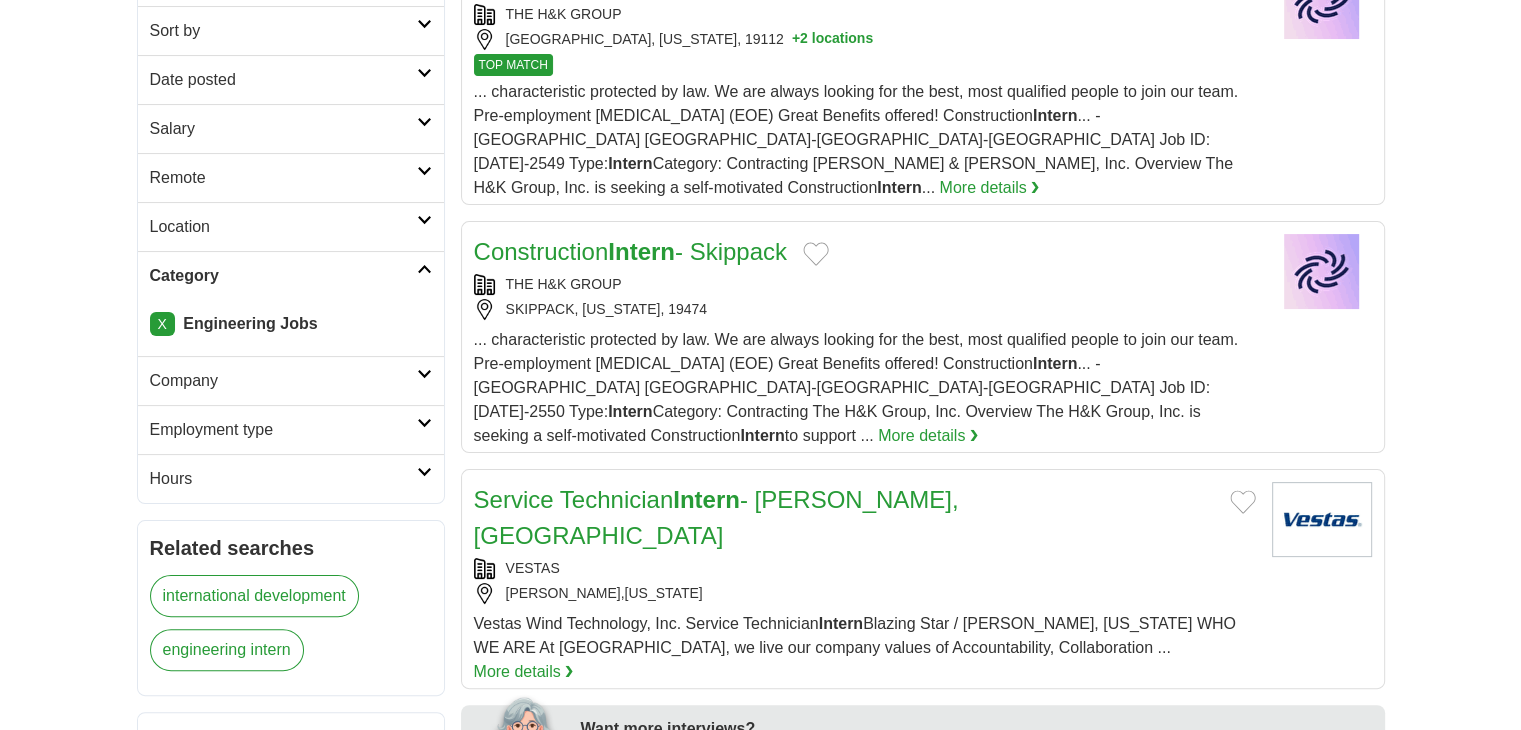 scroll, scrollTop: 346, scrollLeft: 0, axis: vertical 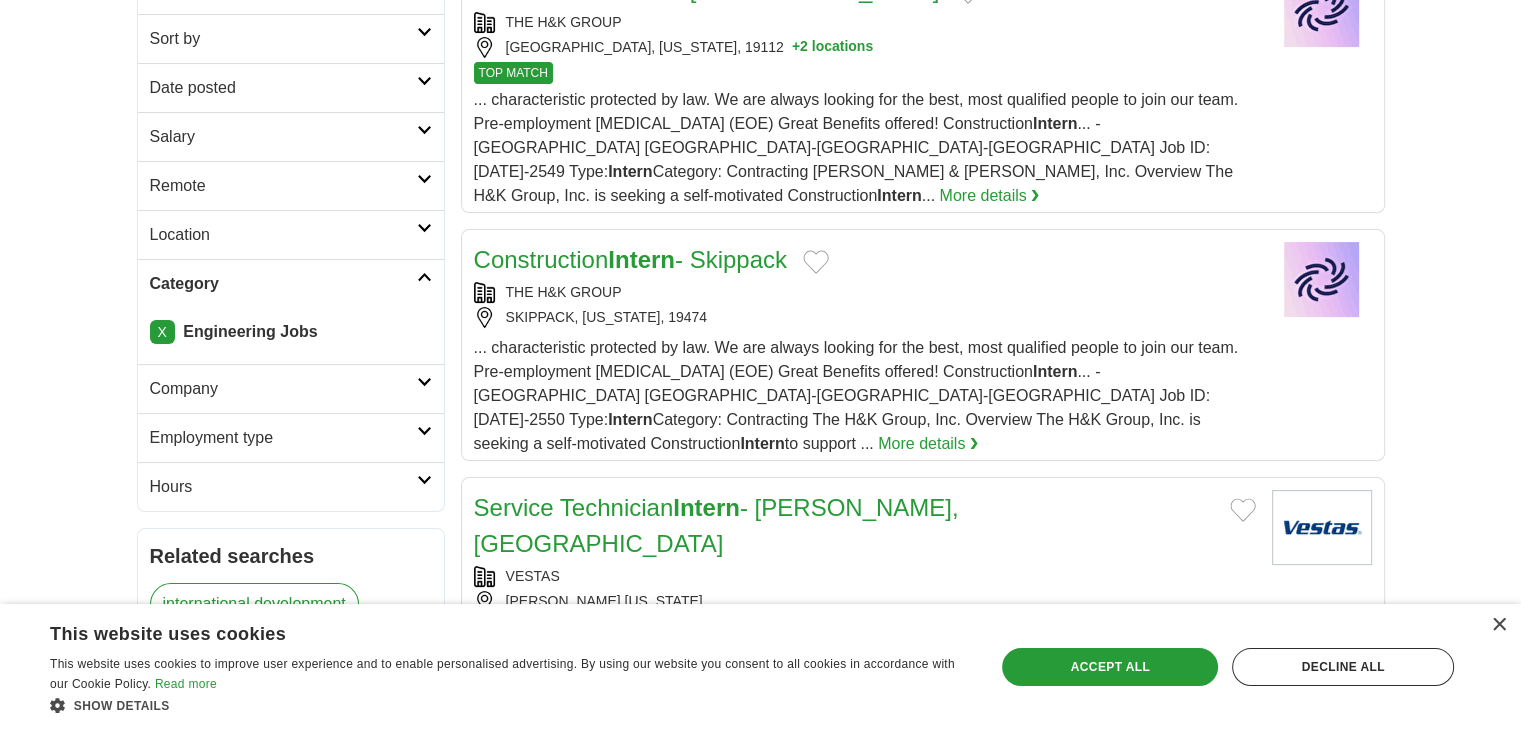 click on "Employment type" at bounding box center [291, 437] 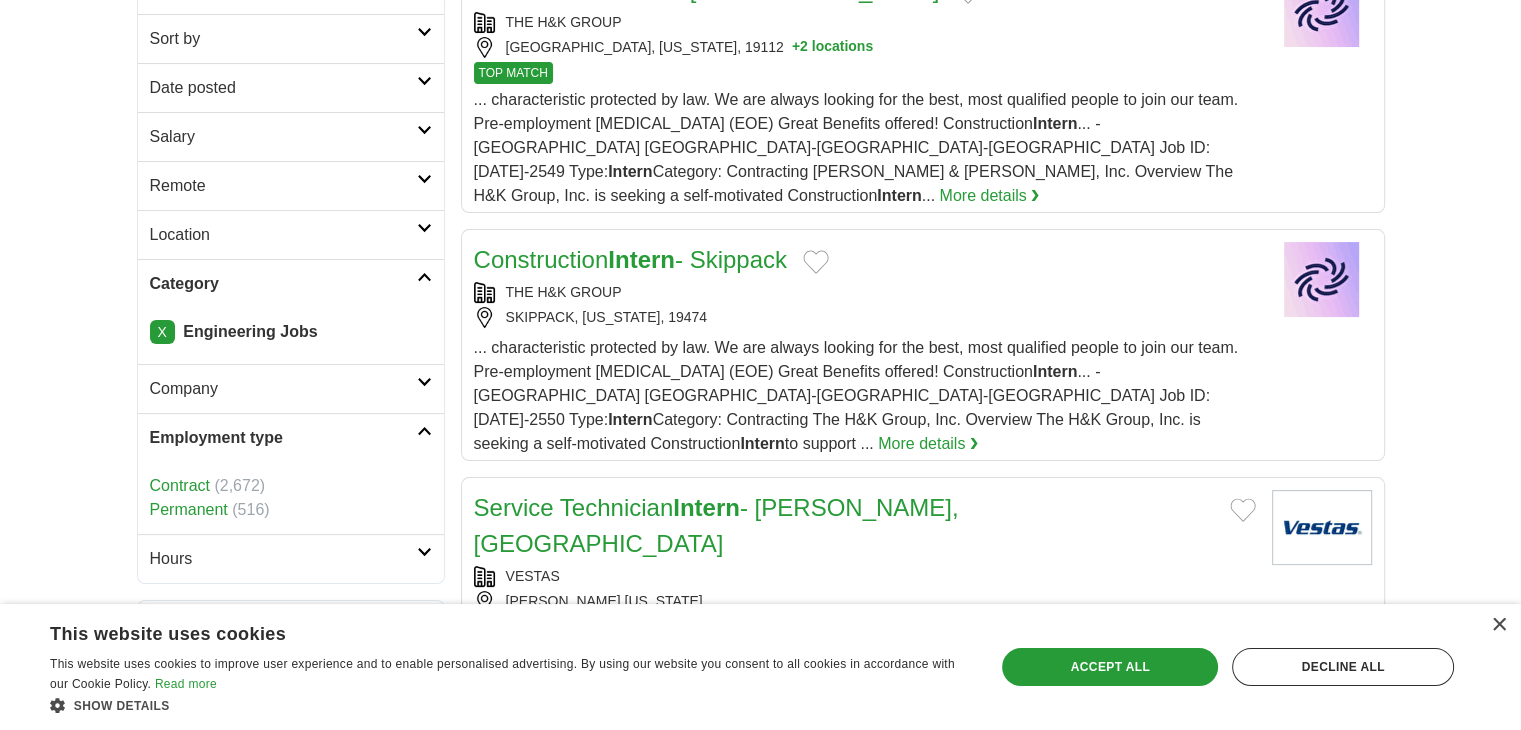 click on "Employment type" at bounding box center (291, 437) 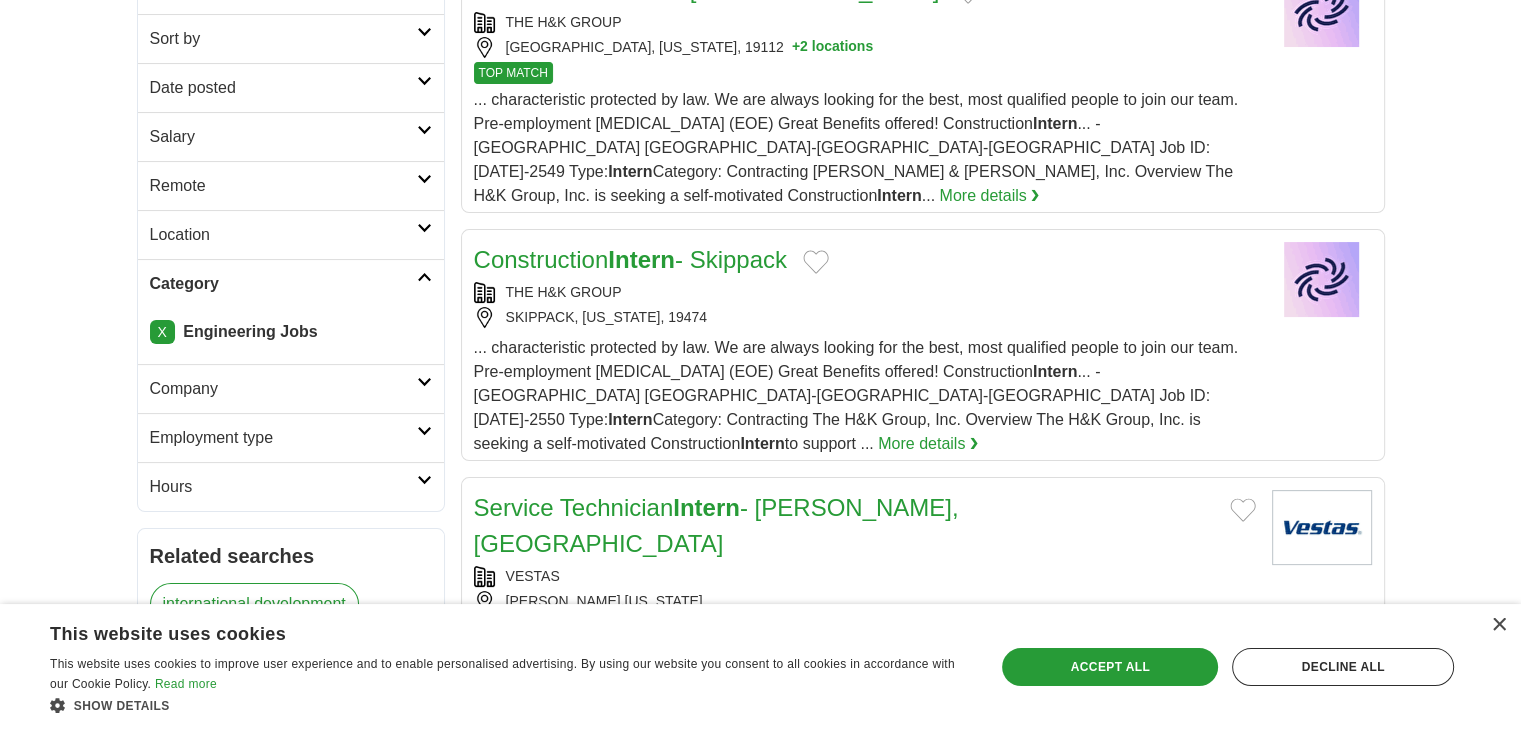click on "Hours" at bounding box center [283, 487] 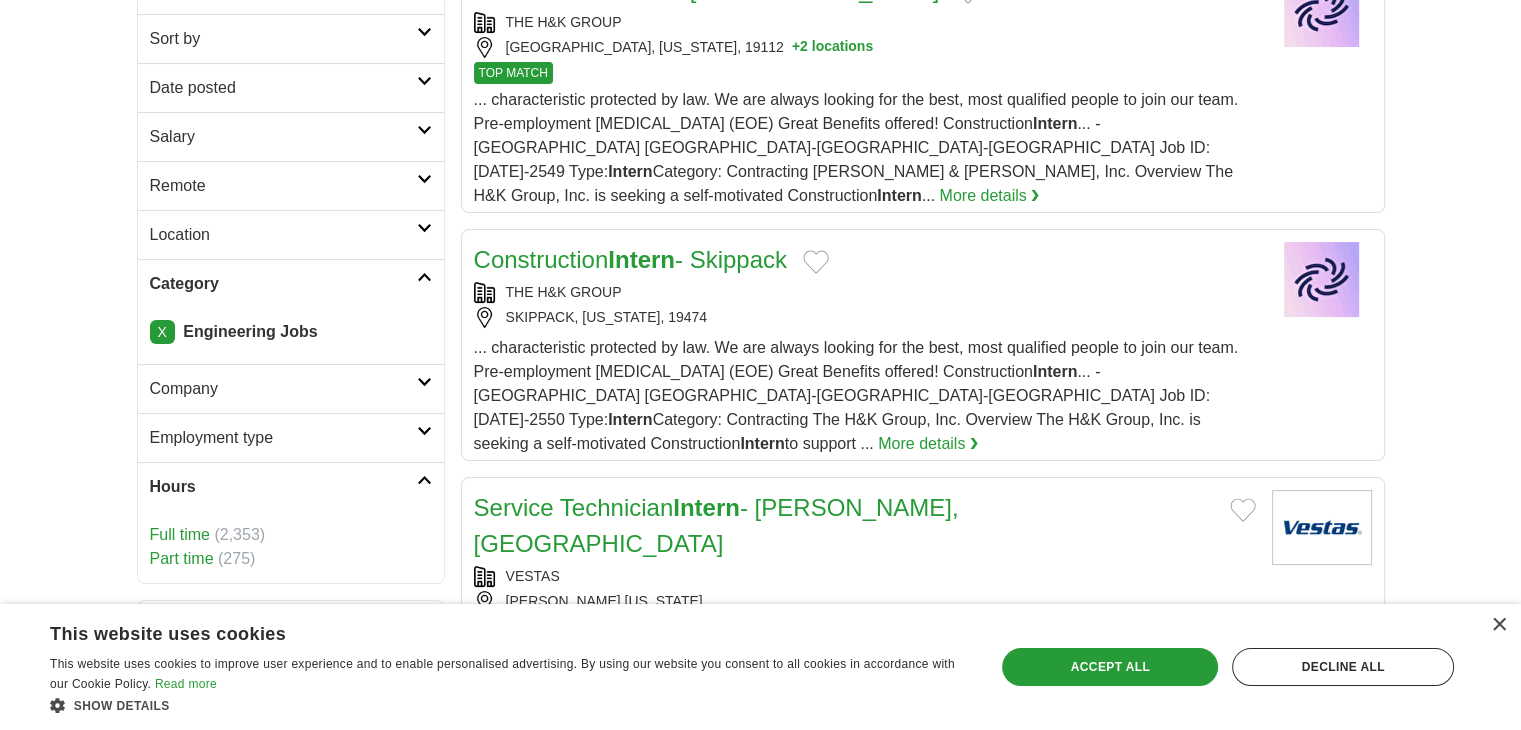 click on "Hours" at bounding box center (283, 487) 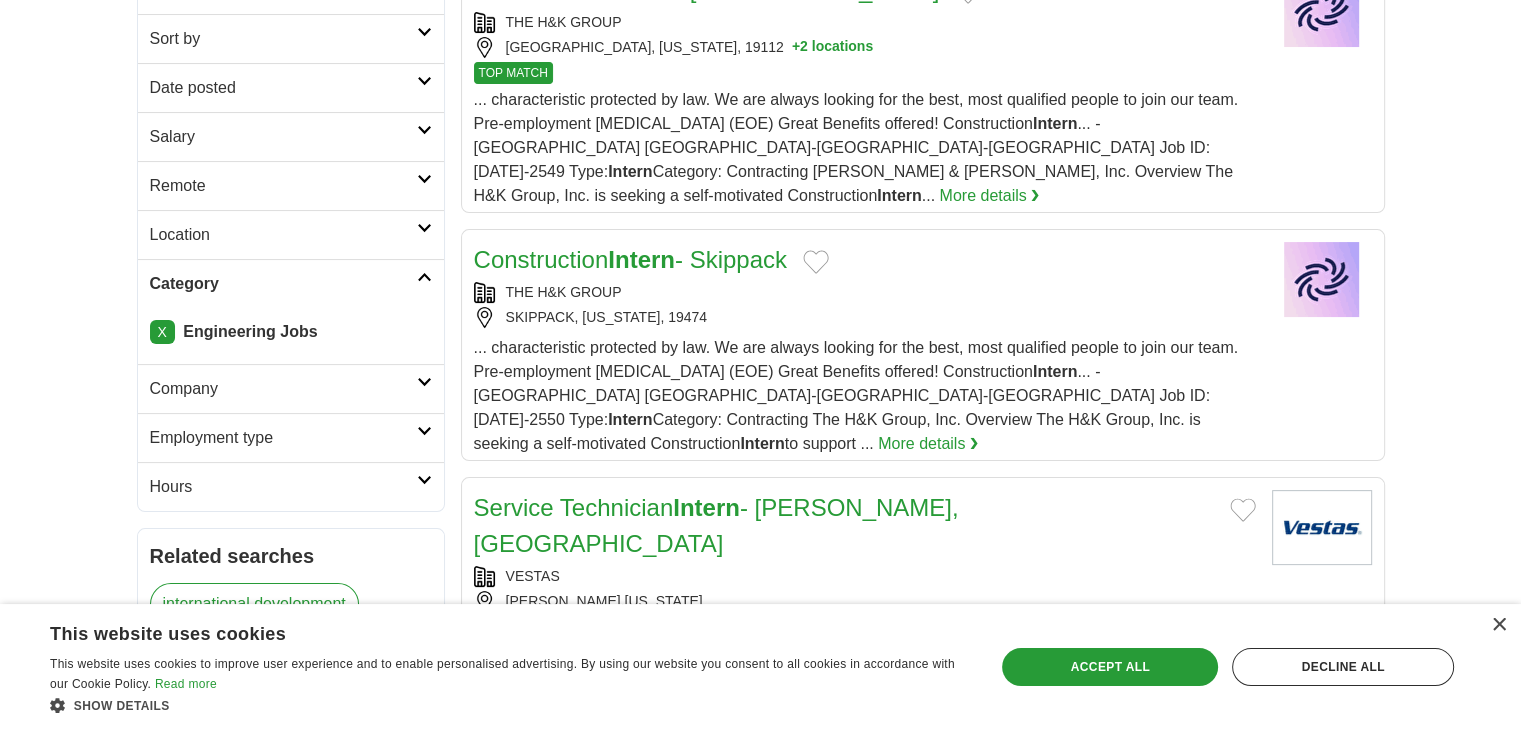 click on "Hours" at bounding box center (283, 487) 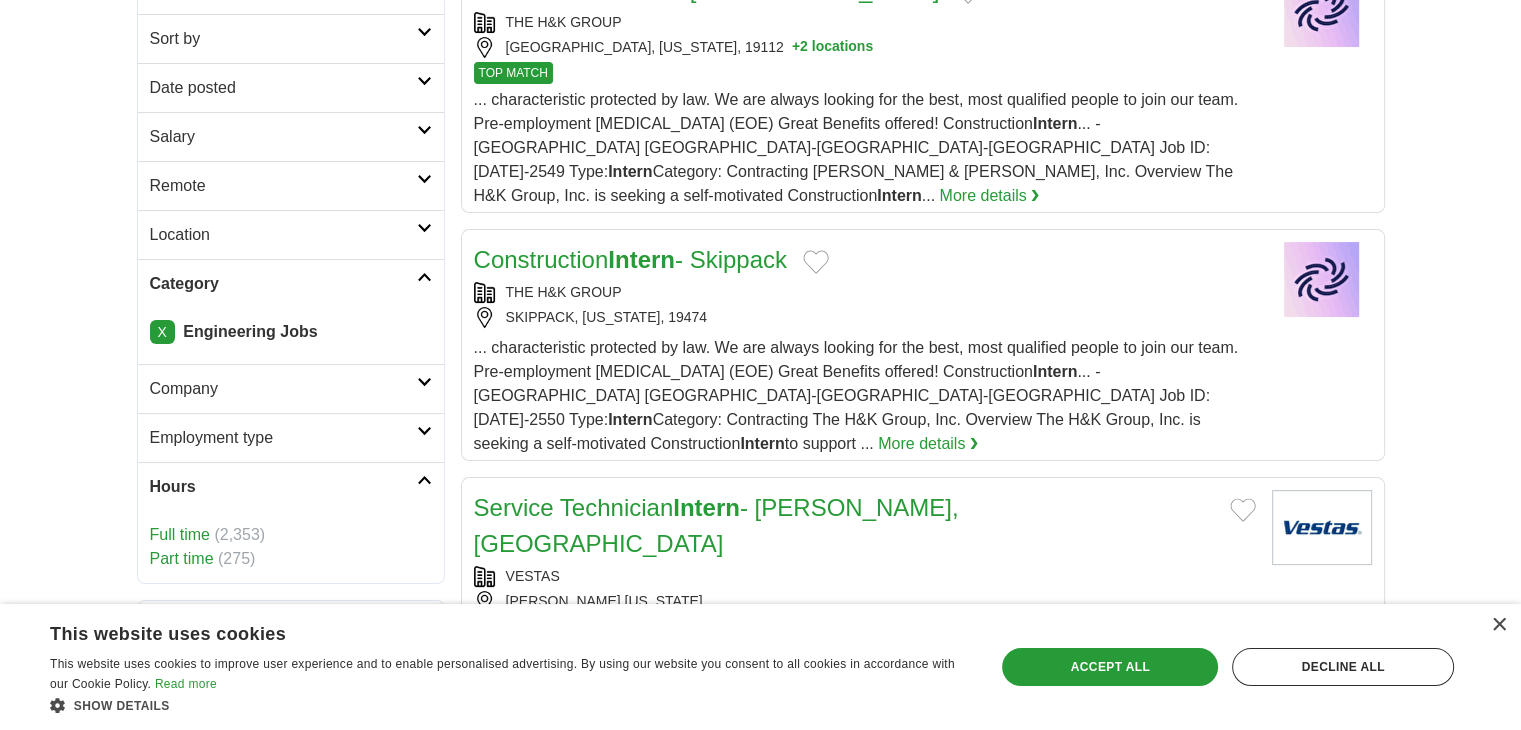 click on "Hours" at bounding box center [283, 487] 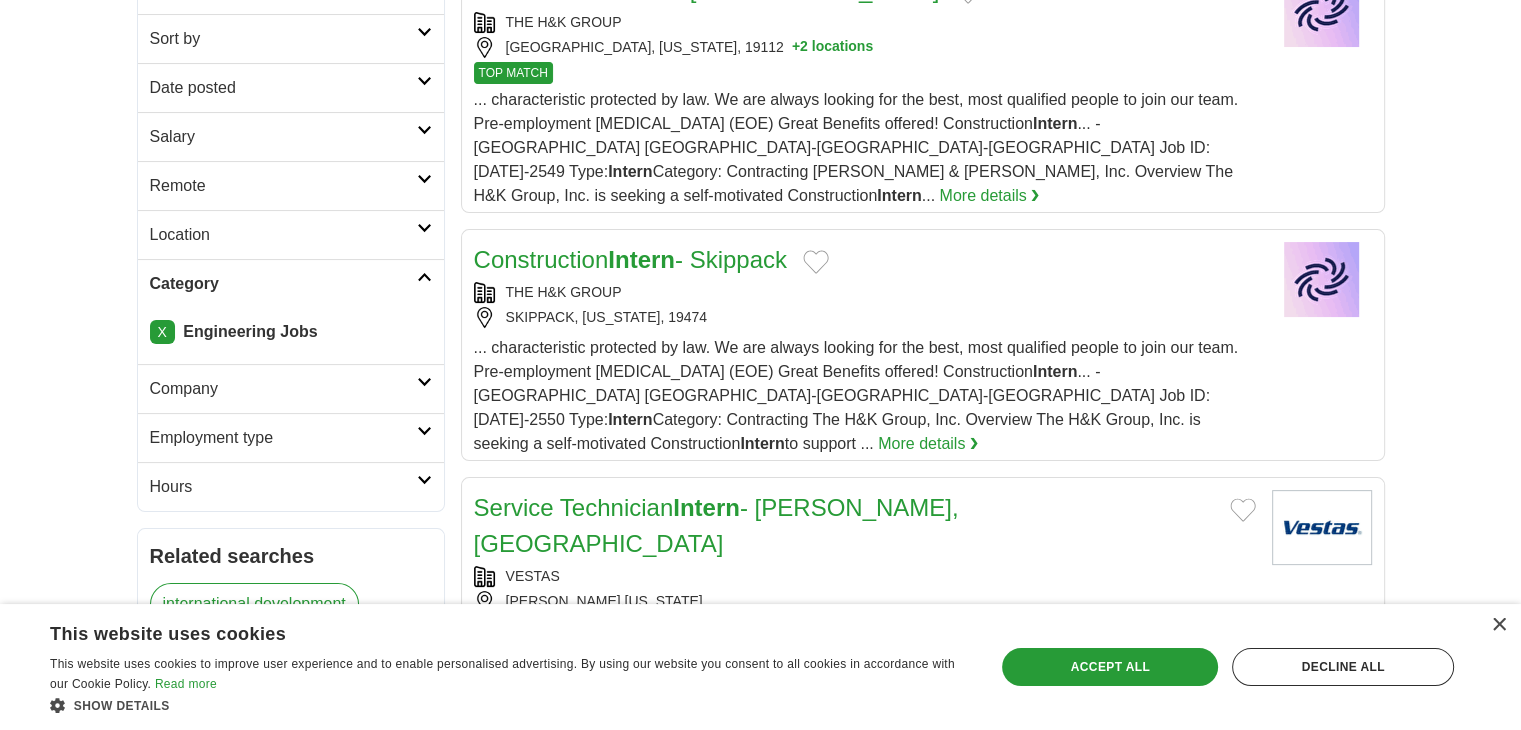 click on "Hours" at bounding box center [283, 487] 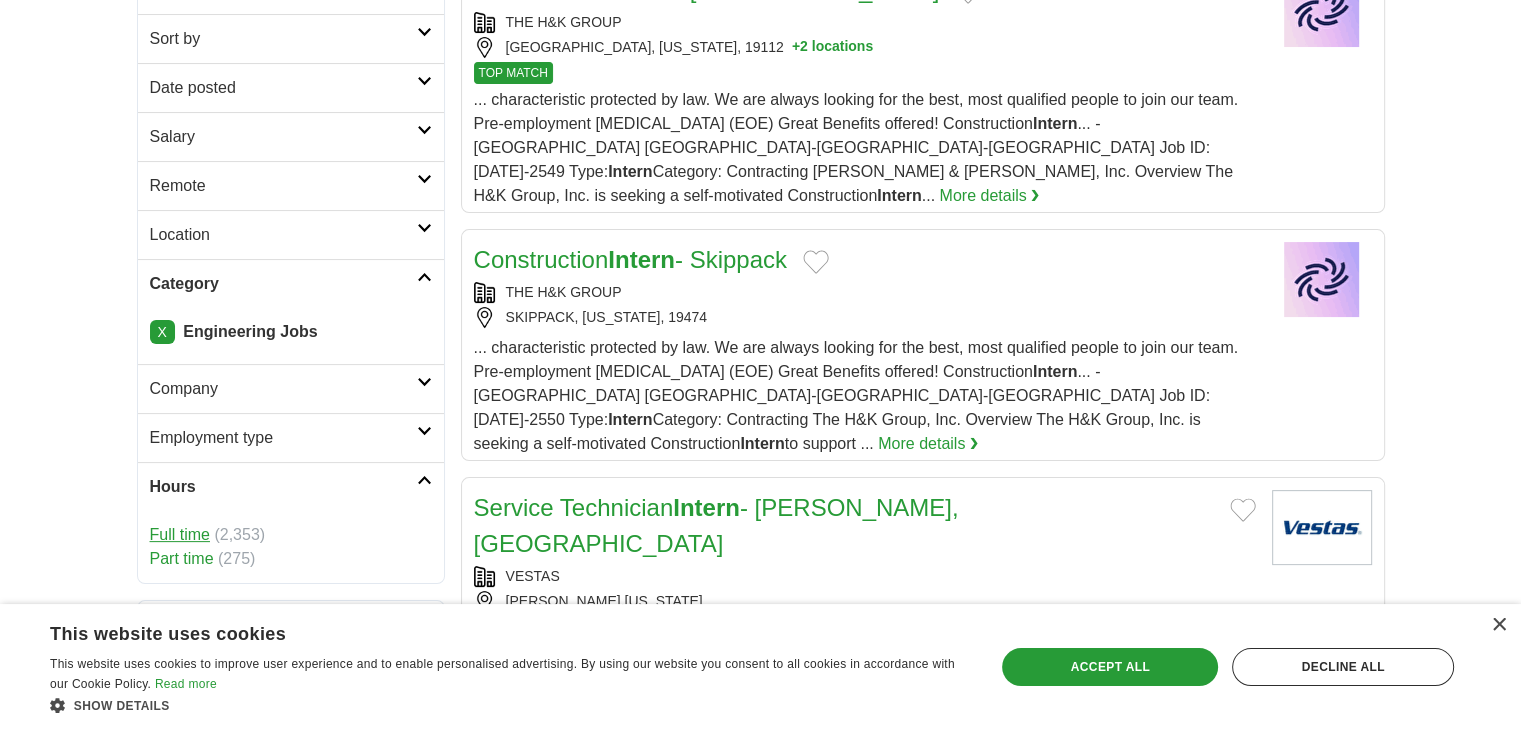 click on "Full time" at bounding box center (180, 534) 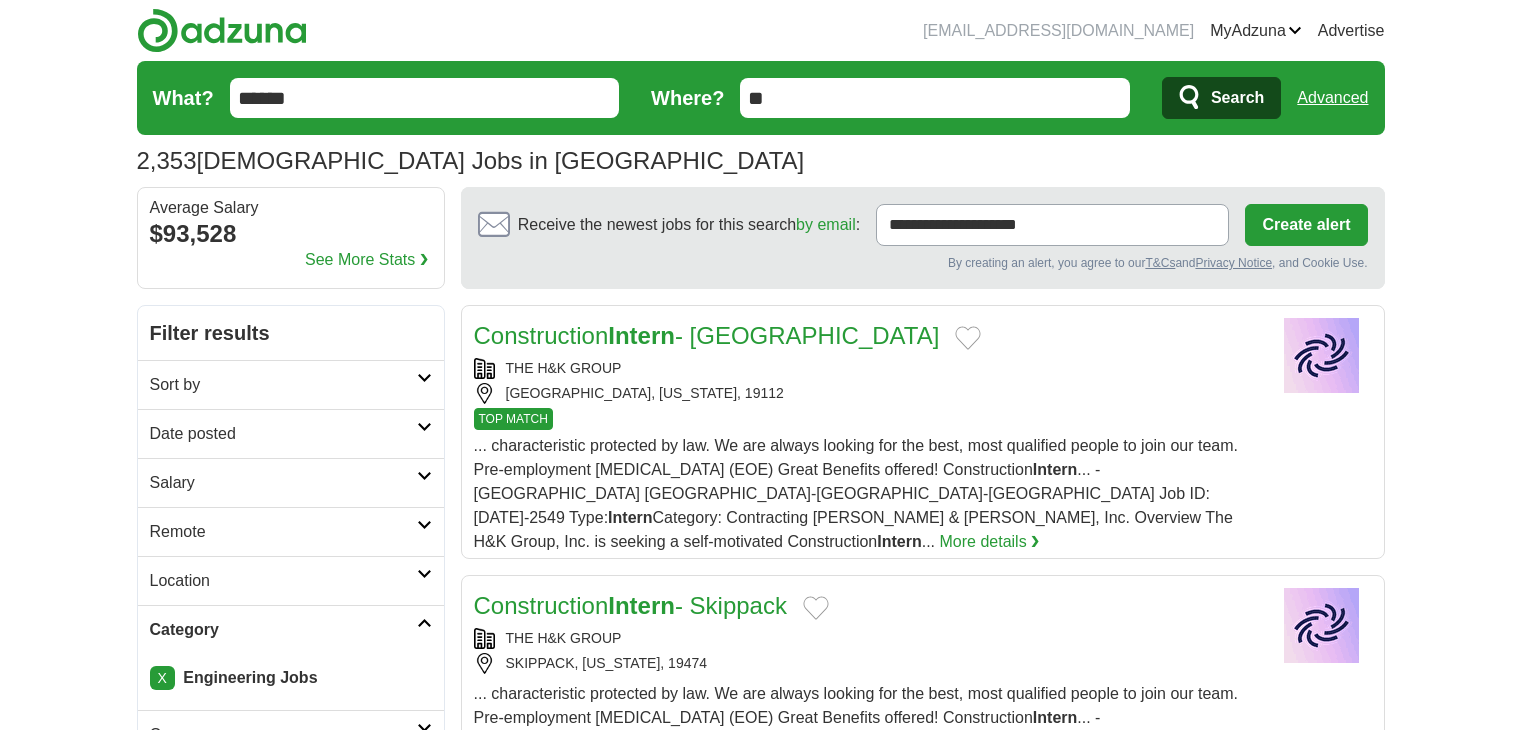 scroll, scrollTop: 0, scrollLeft: 0, axis: both 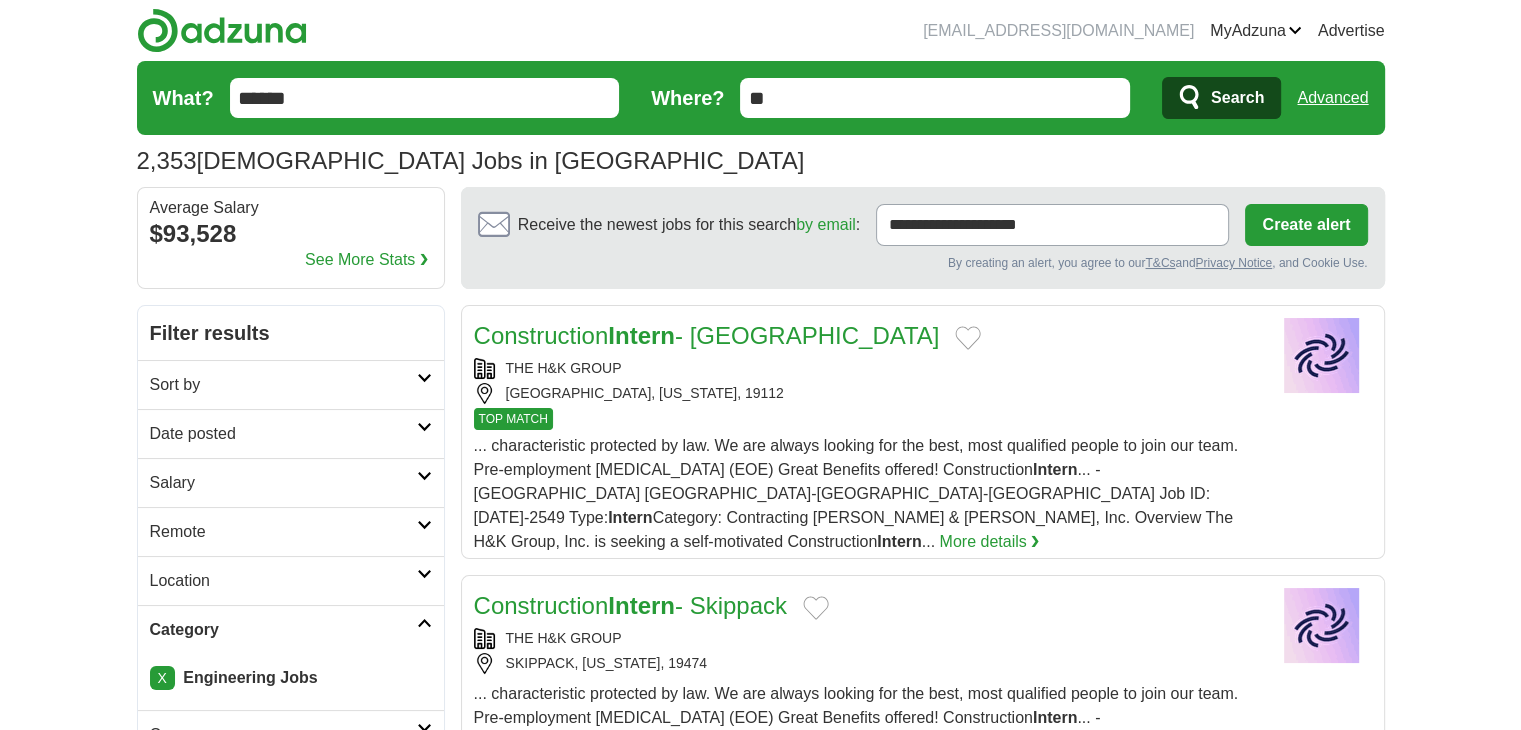 click on "Sort by" at bounding box center [283, 385] 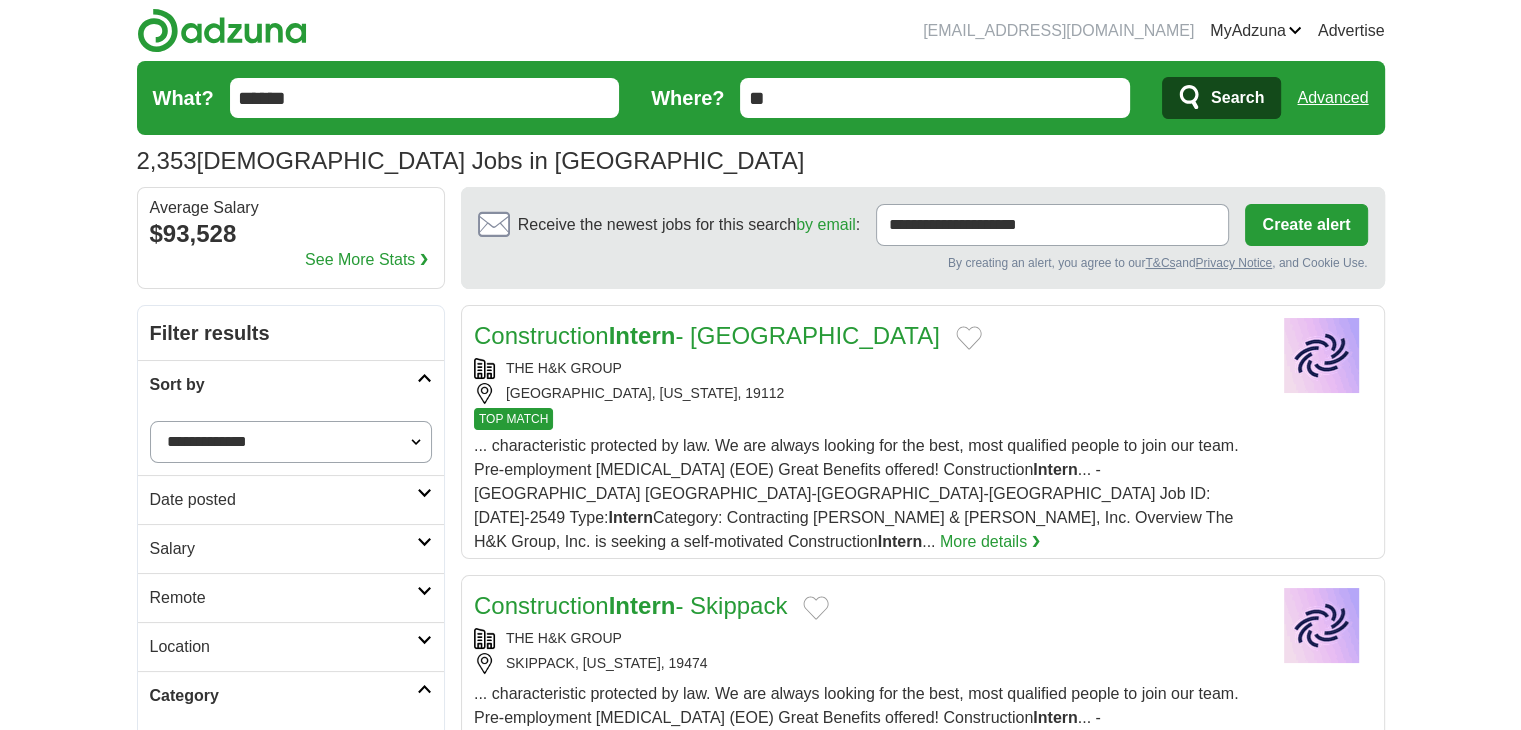 click on "Sort by" at bounding box center [283, 385] 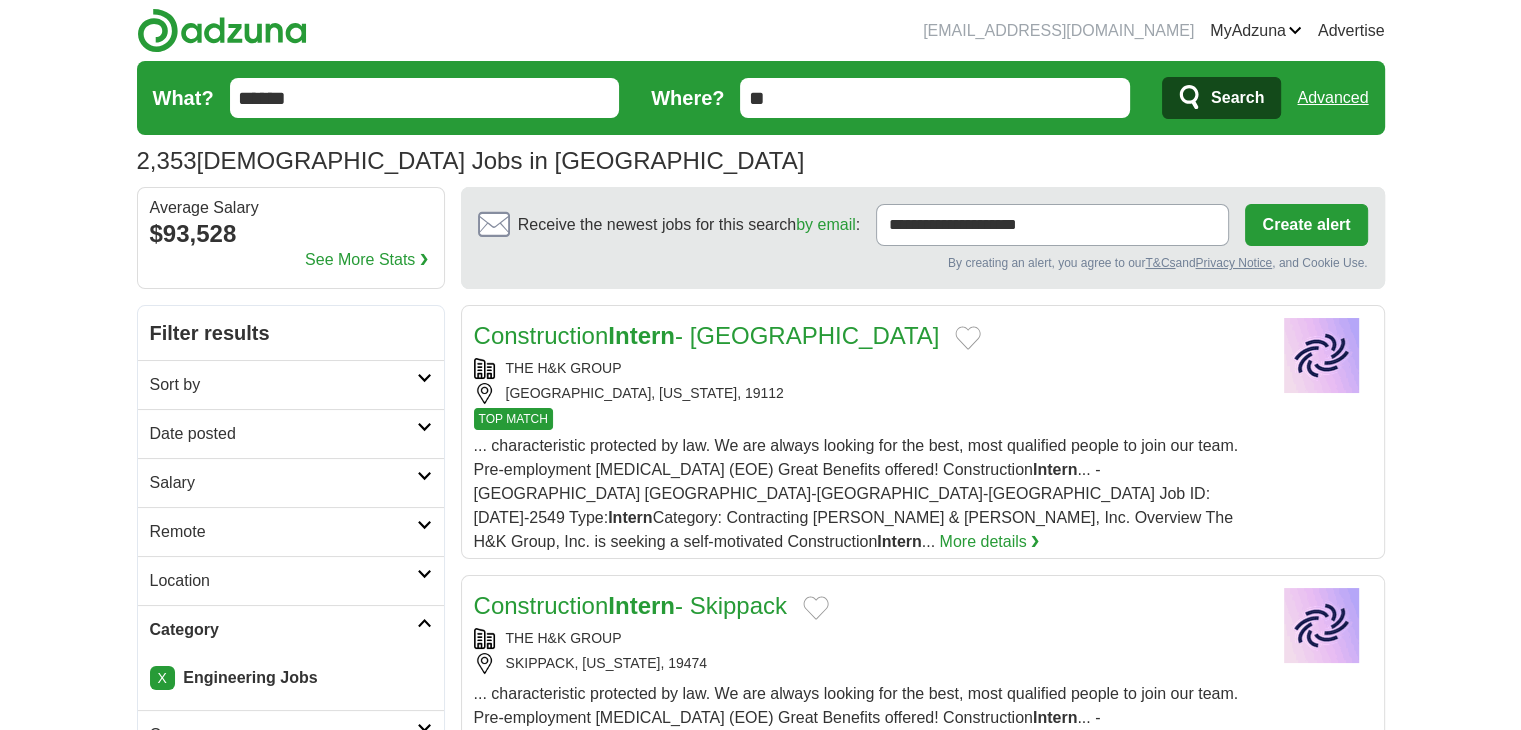 click on "Date posted" at bounding box center (283, 434) 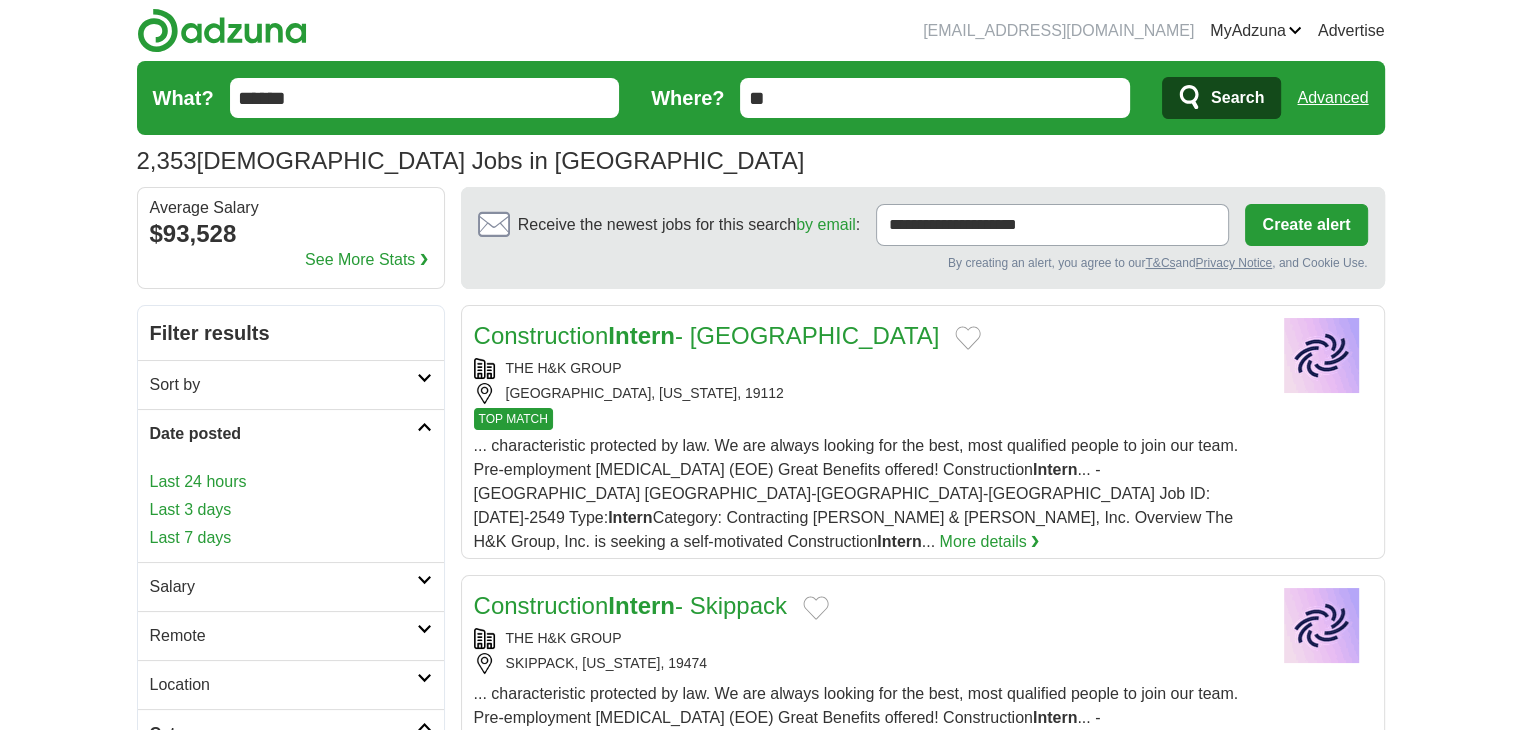 click on "Date posted" at bounding box center [283, 434] 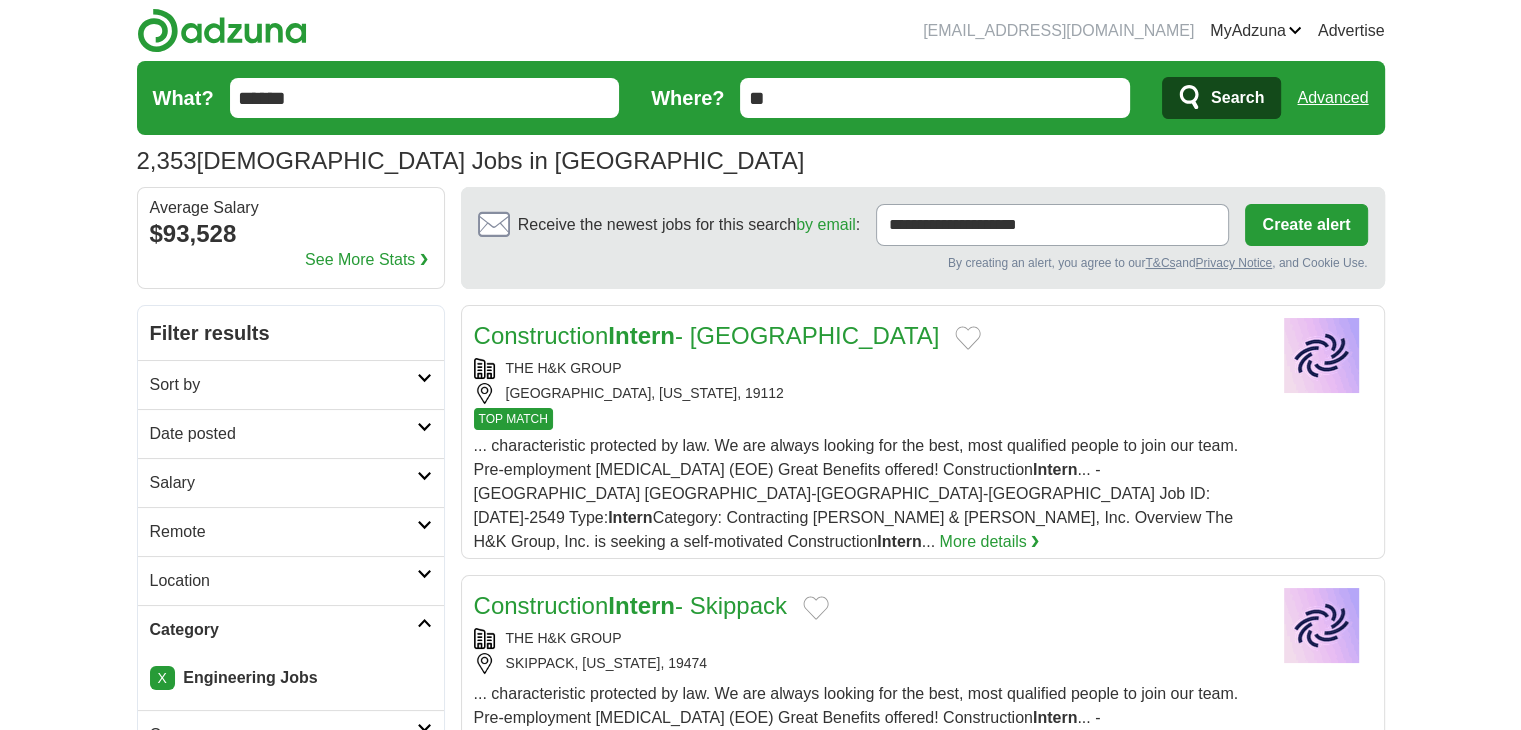 click on "Date posted" at bounding box center [283, 434] 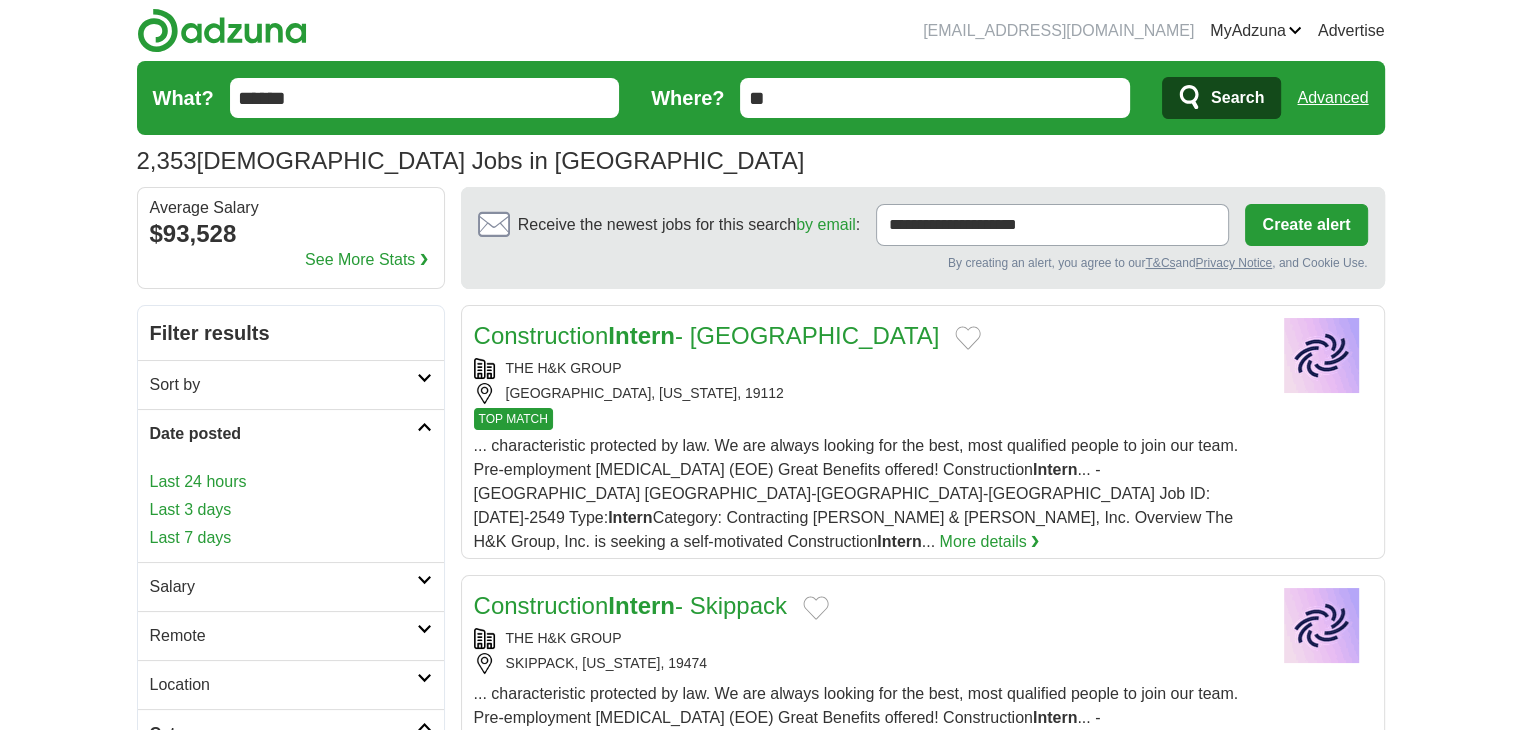 click on "Date posted" at bounding box center (283, 434) 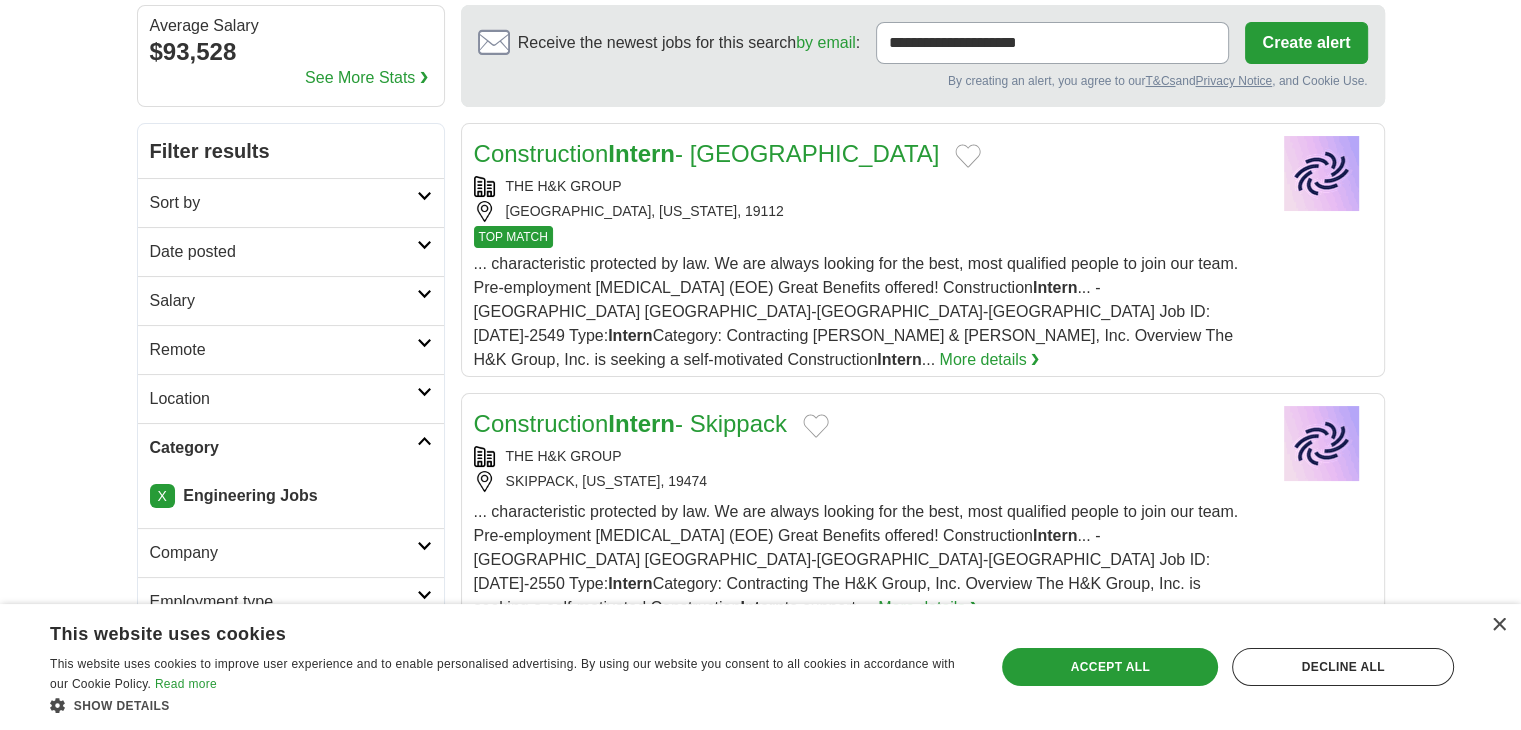 scroll, scrollTop: 183, scrollLeft: 0, axis: vertical 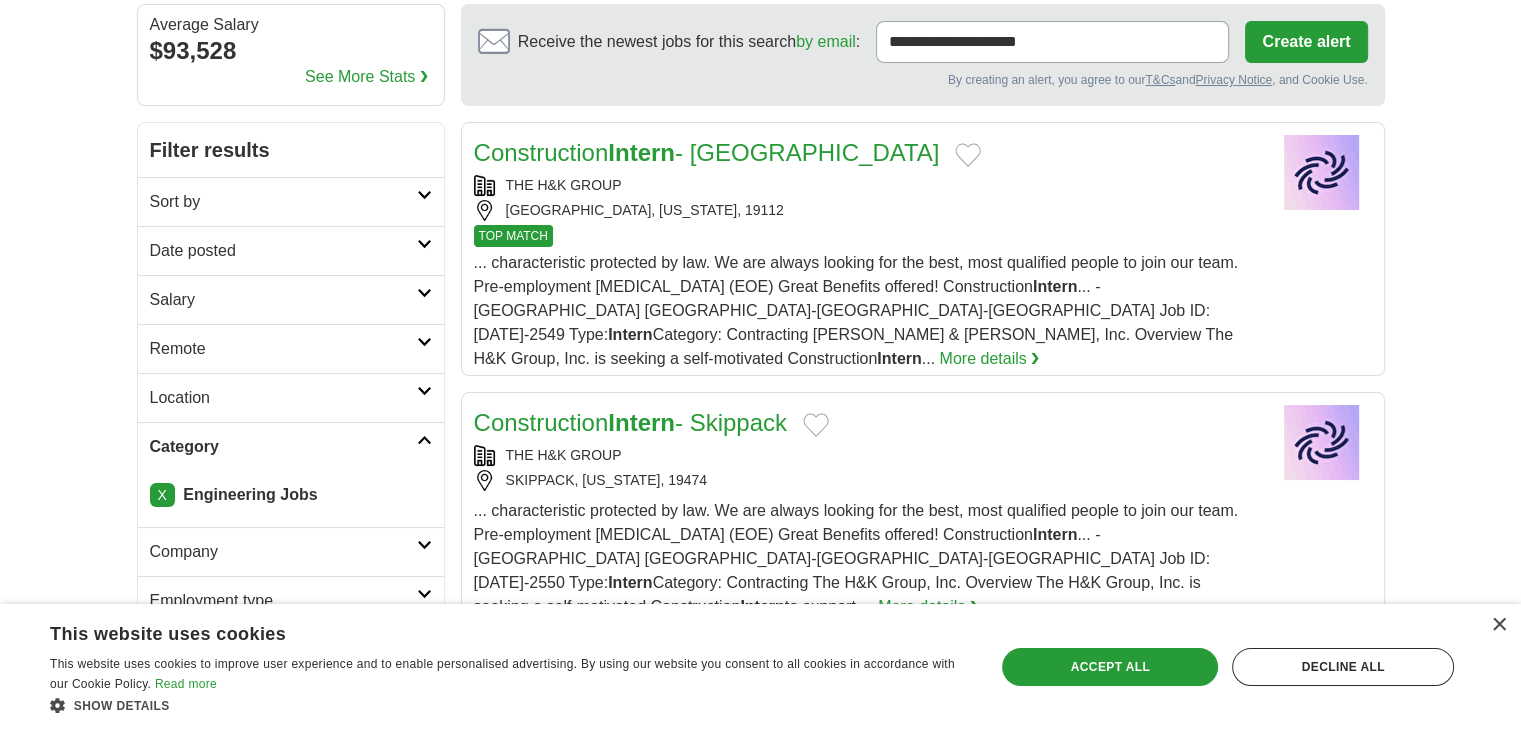 click on "Salary" at bounding box center [283, 300] 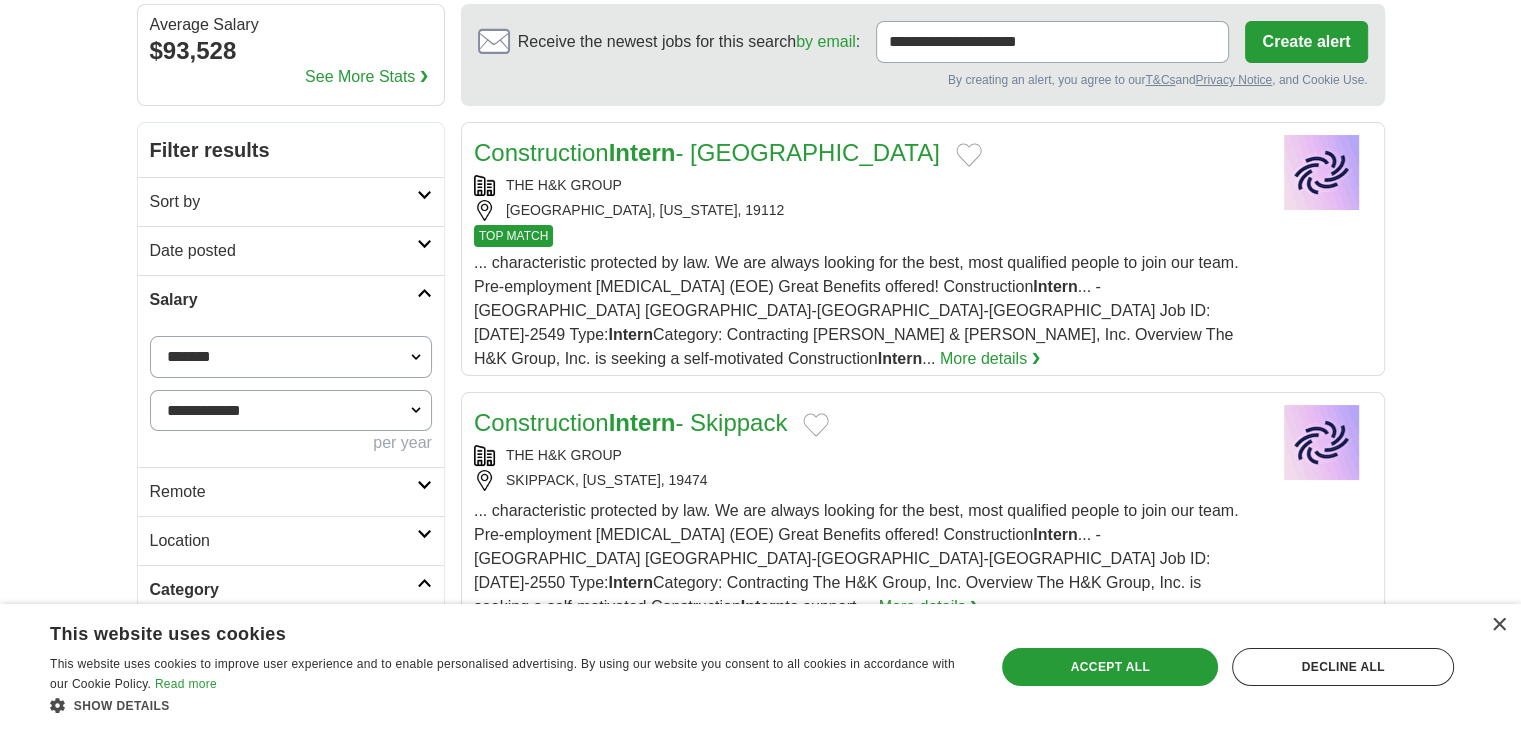 click on "Salary" at bounding box center (283, 300) 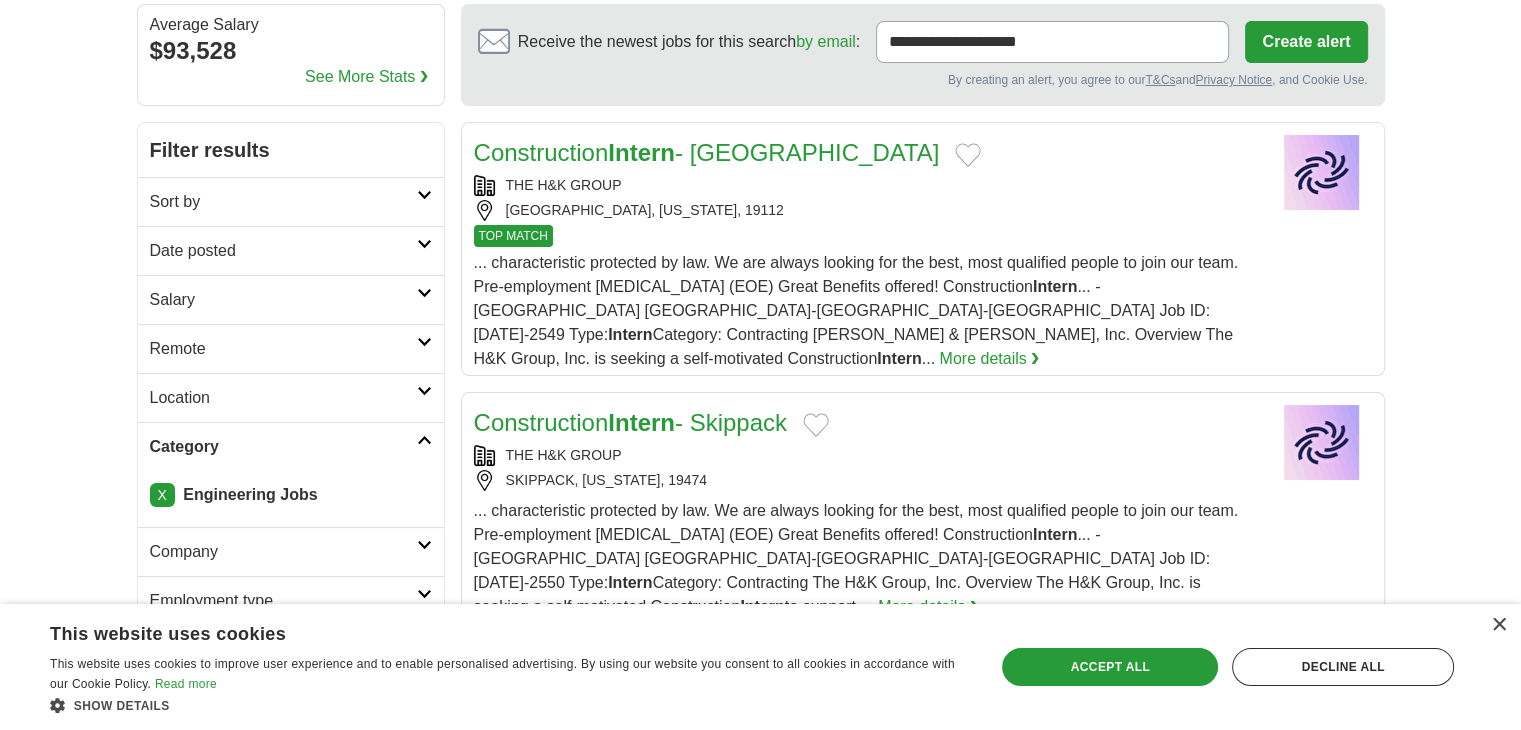 click on "Remote" at bounding box center (283, 349) 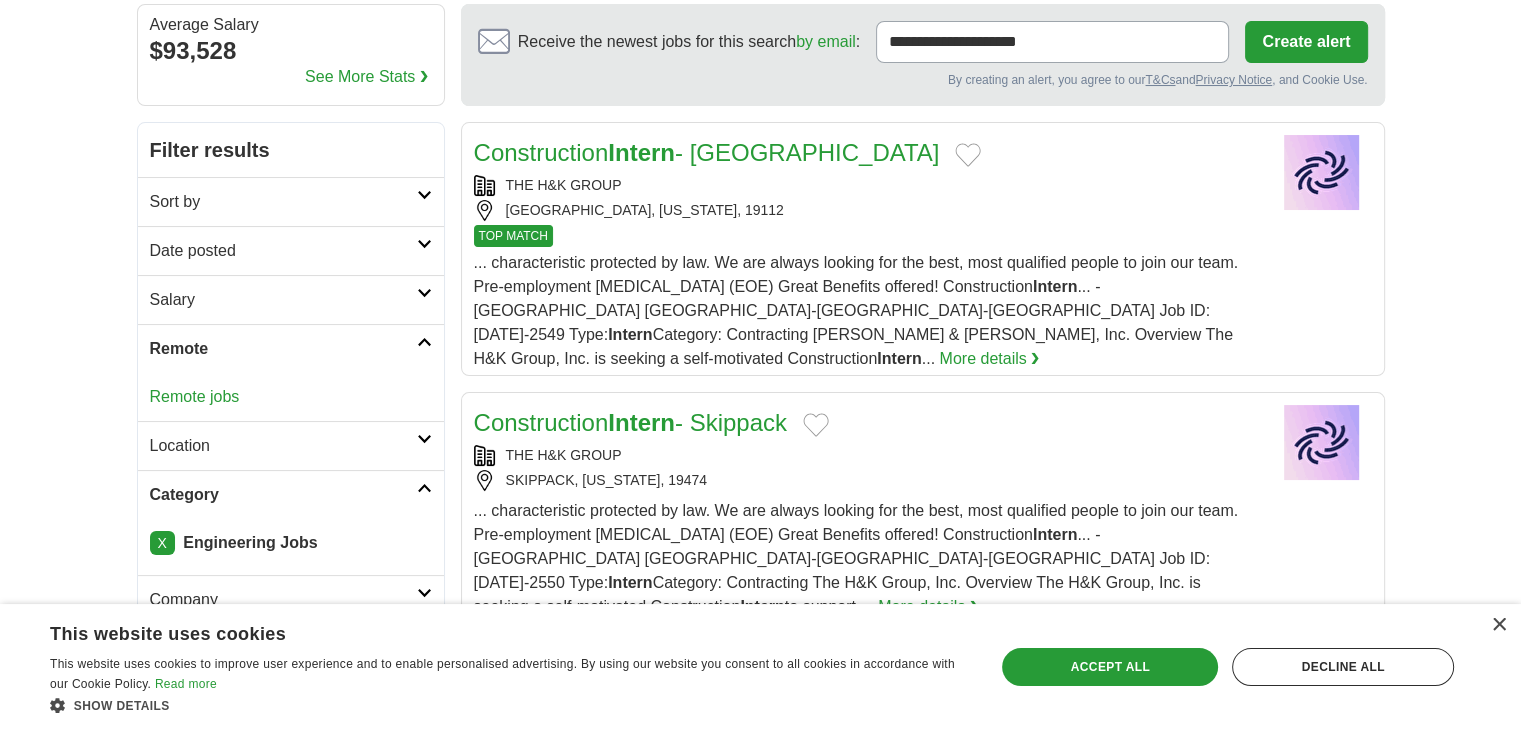 click on "Remote" at bounding box center [283, 349] 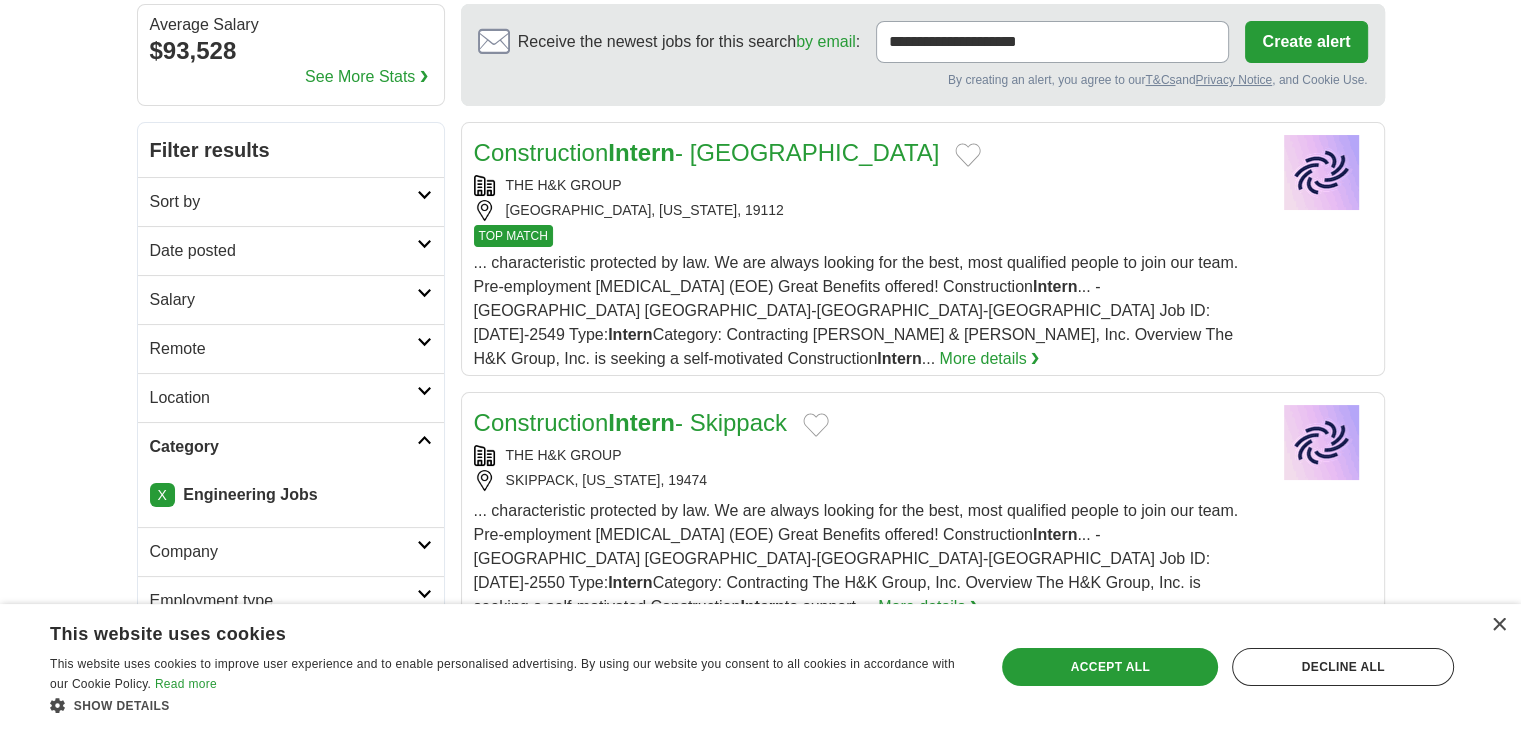 click on "Location" at bounding box center [283, 398] 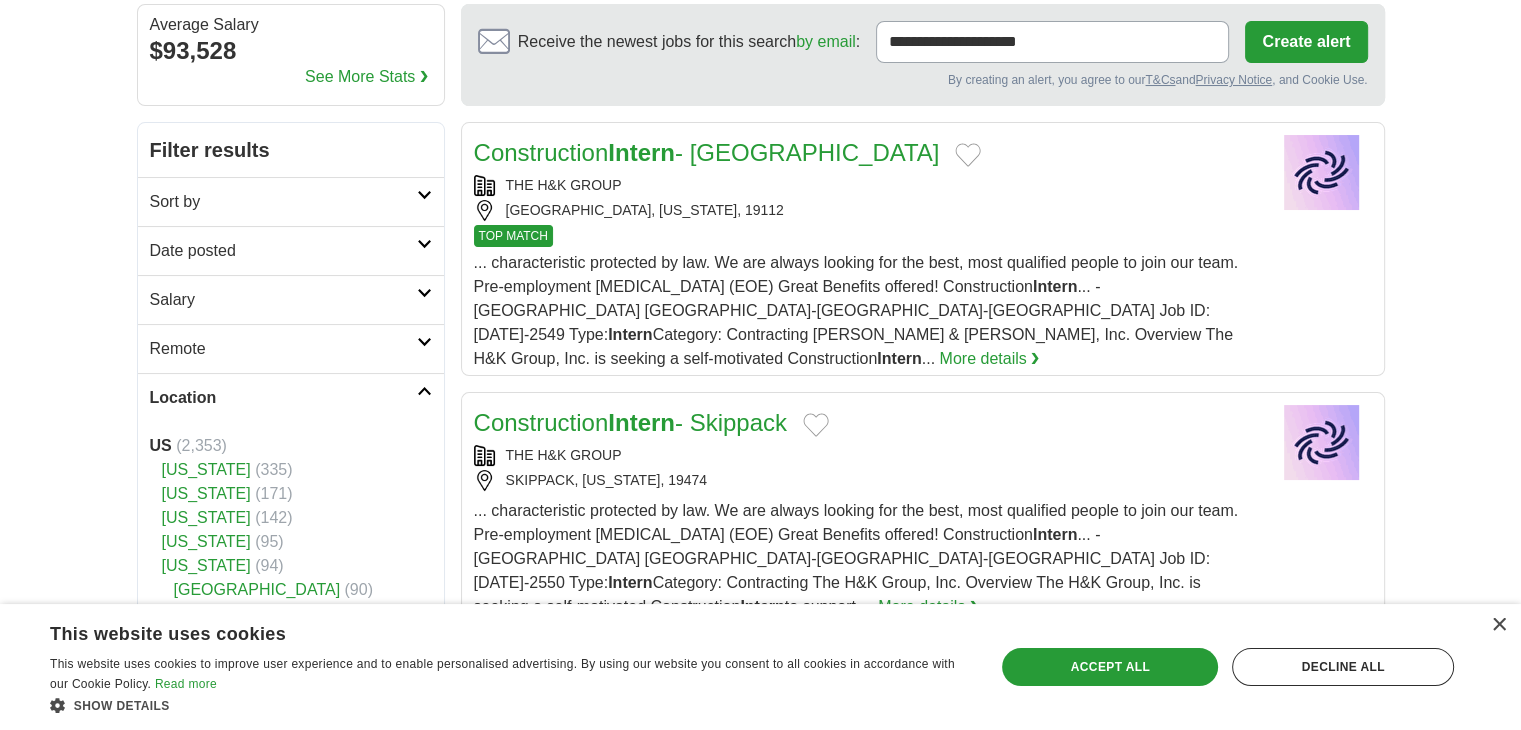 click on "Location" at bounding box center [283, 398] 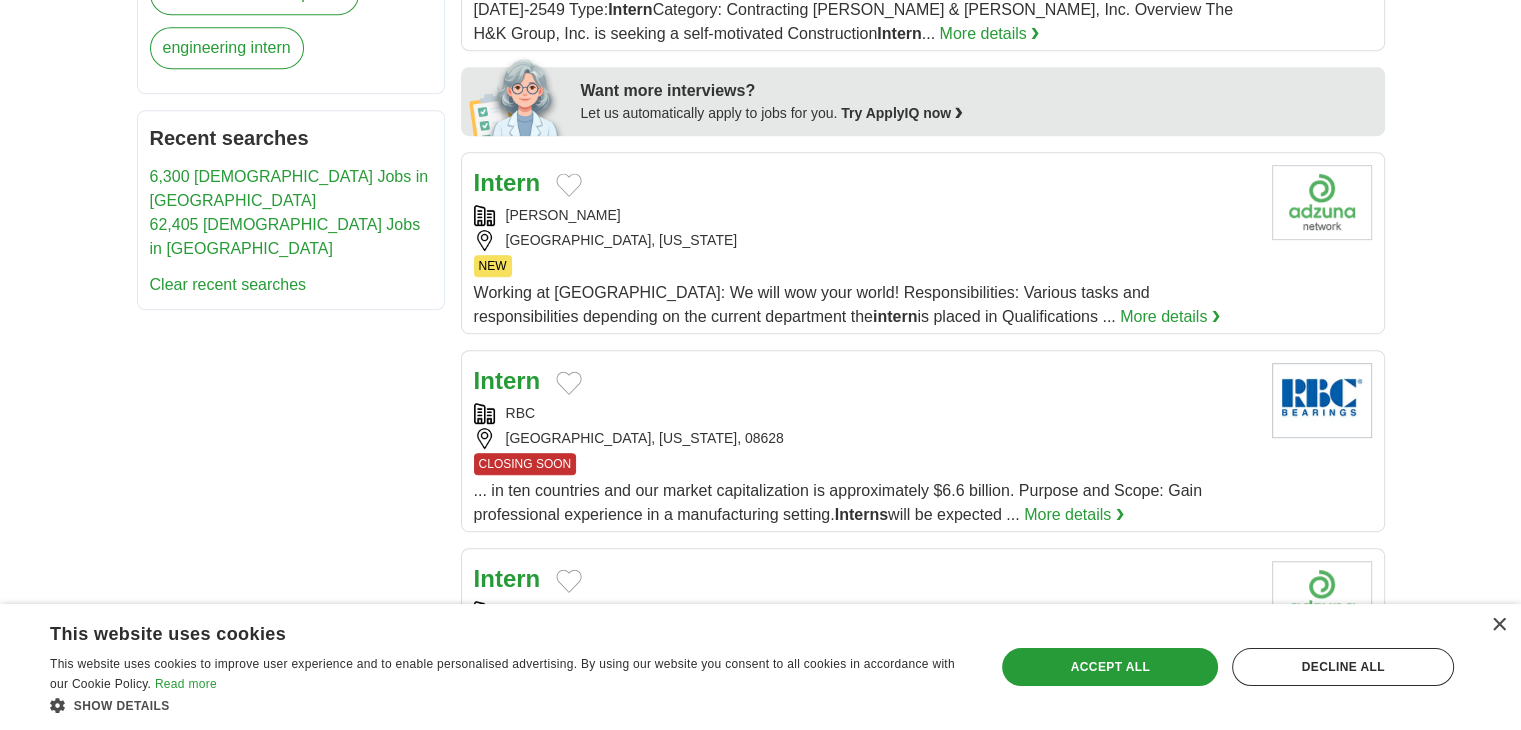 scroll, scrollTop: 1007, scrollLeft: 0, axis: vertical 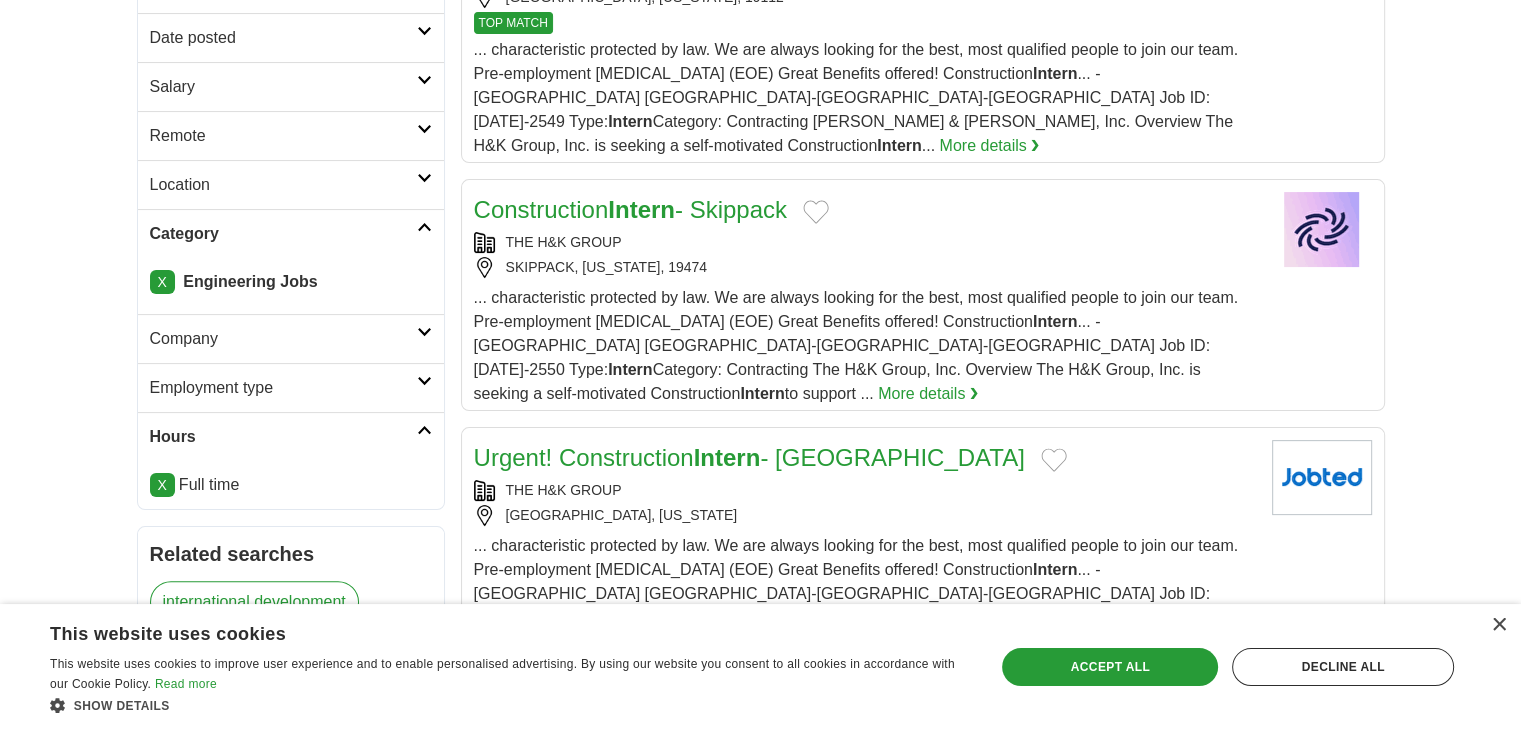 click on "Location" at bounding box center (283, 185) 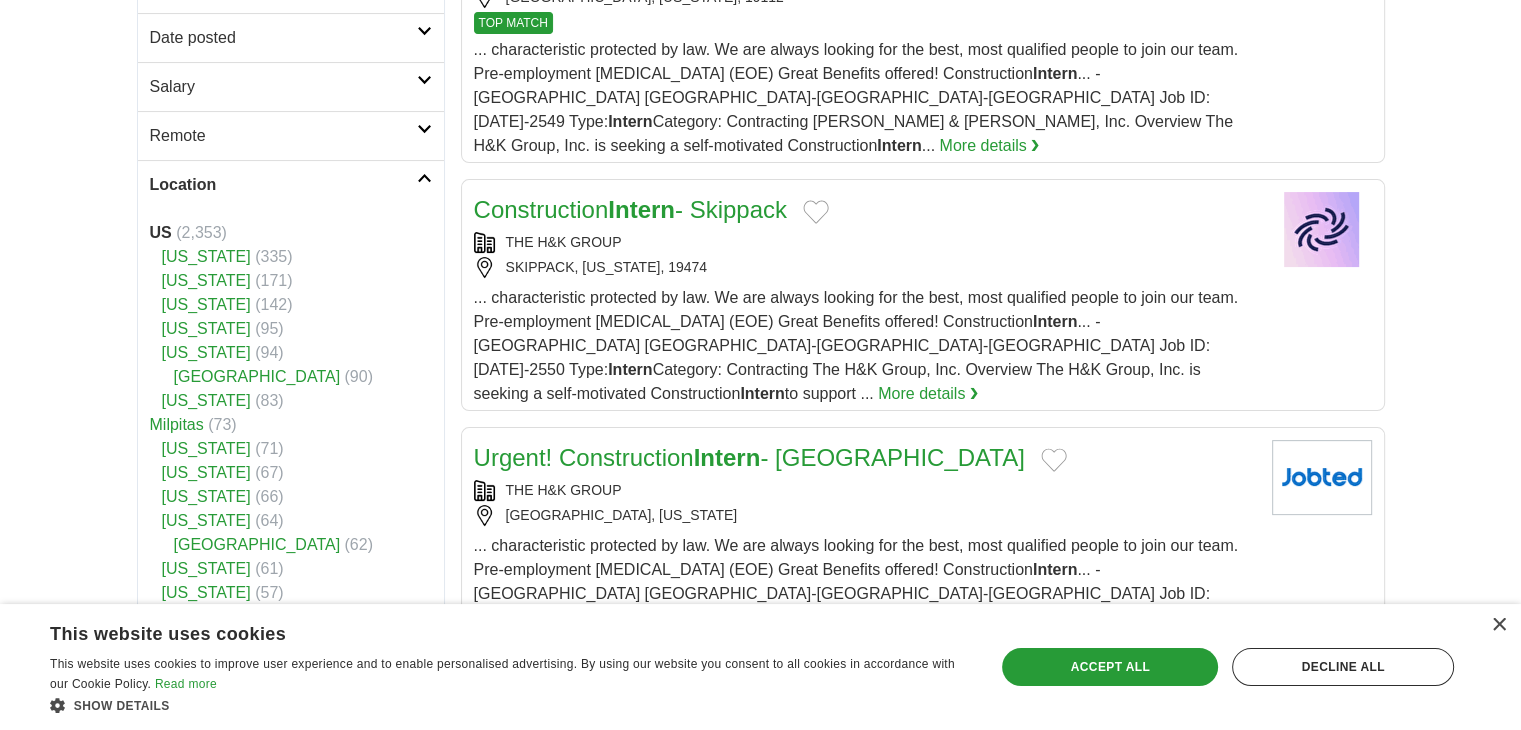 click on "Location" at bounding box center [283, 185] 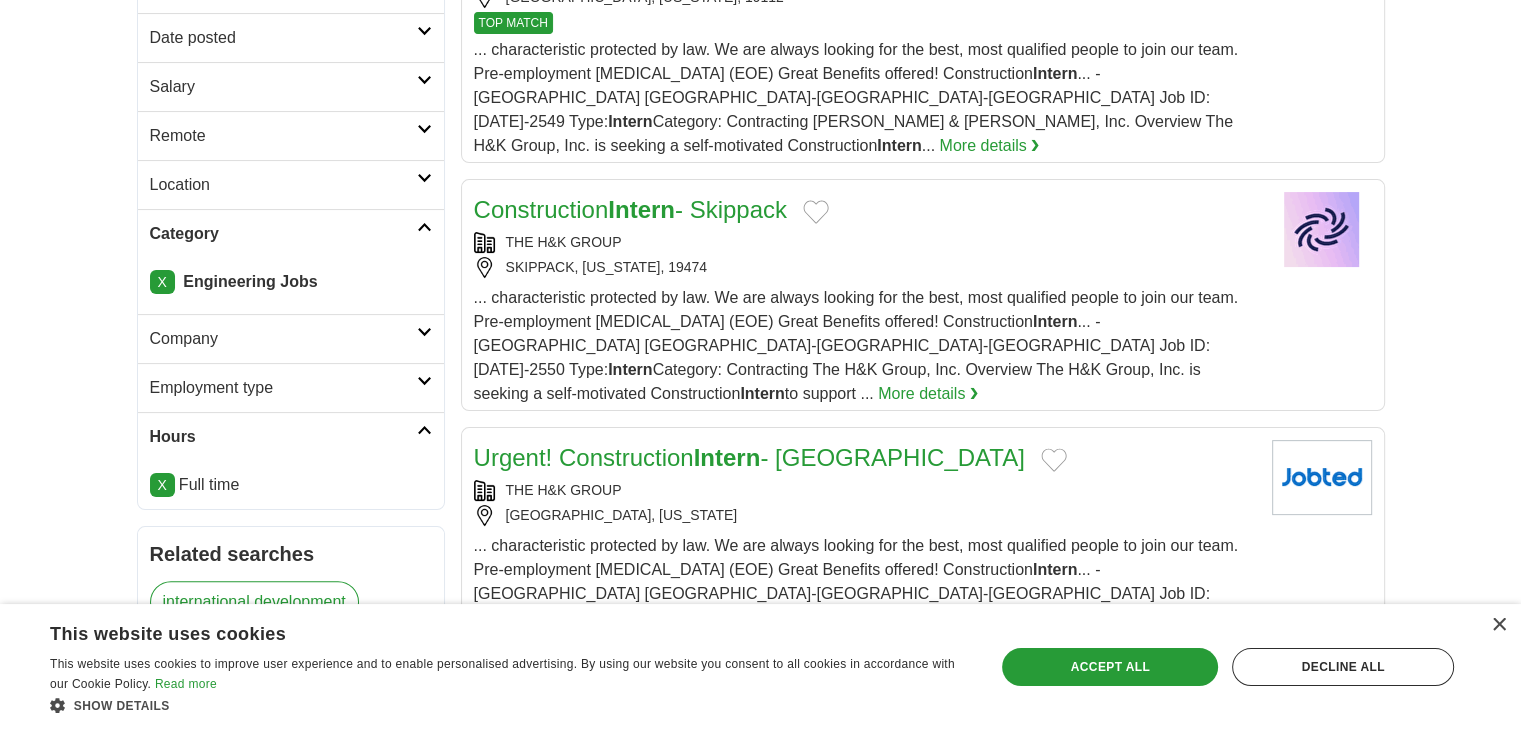 click on "Remote" at bounding box center [283, 136] 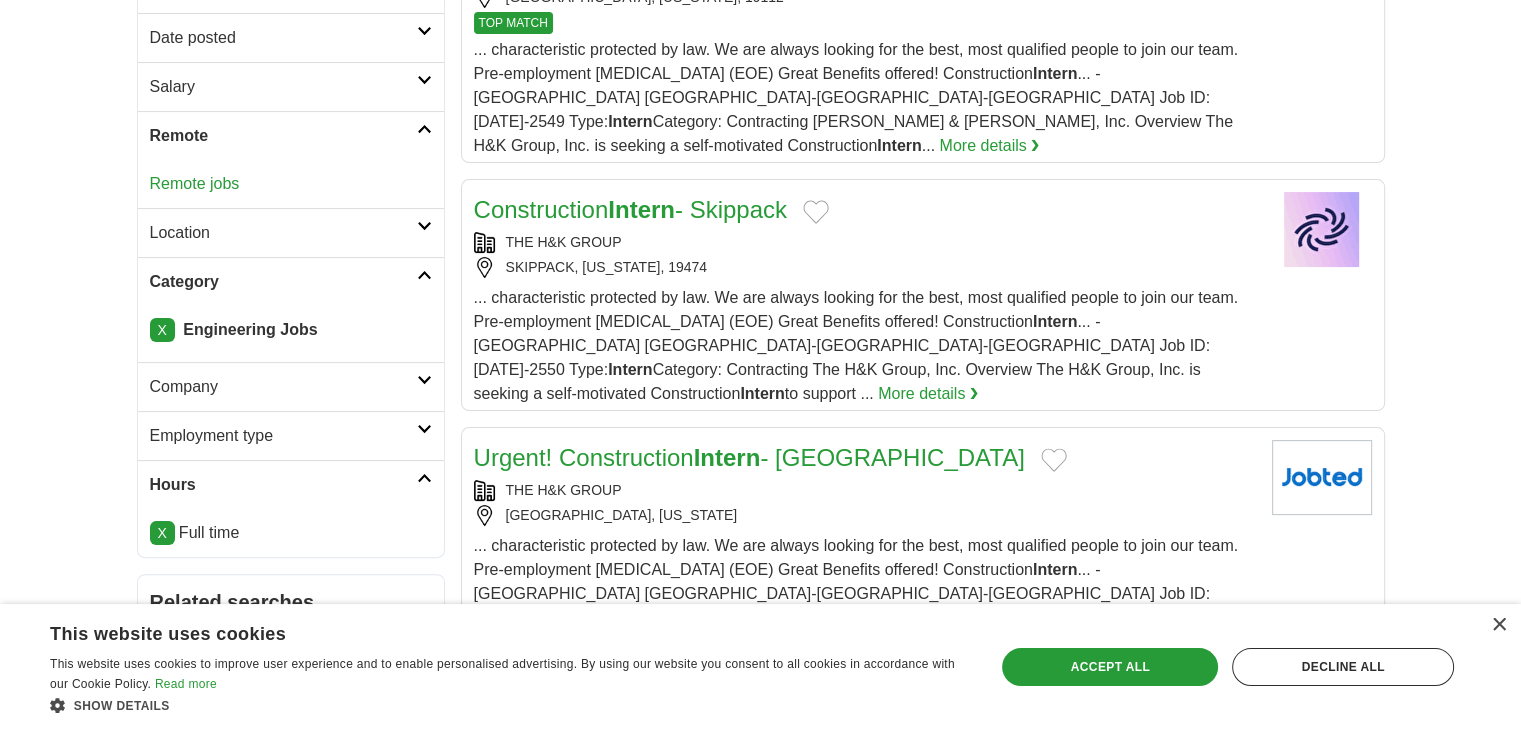 click on "Remote" at bounding box center [283, 136] 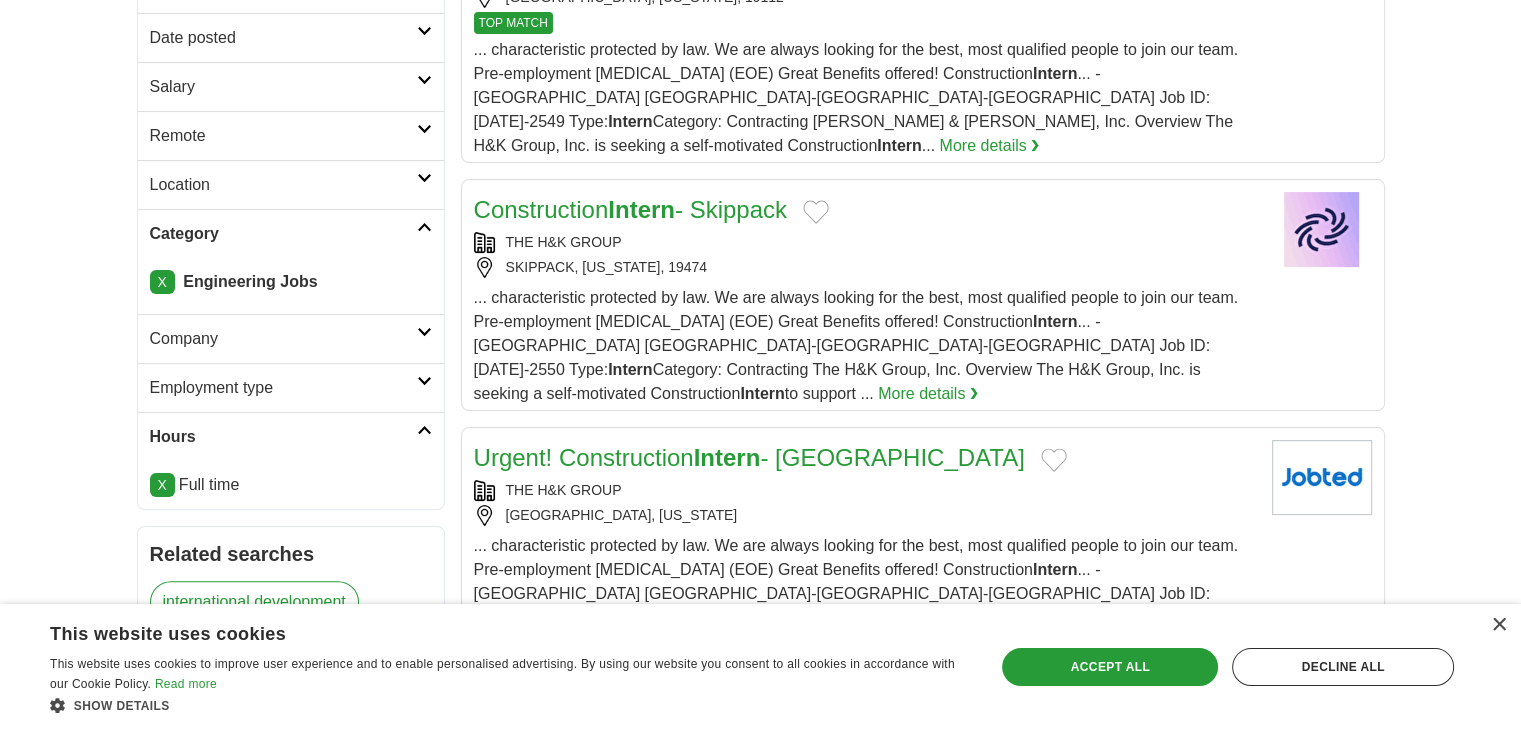 click on "Salary" at bounding box center [283, 87] 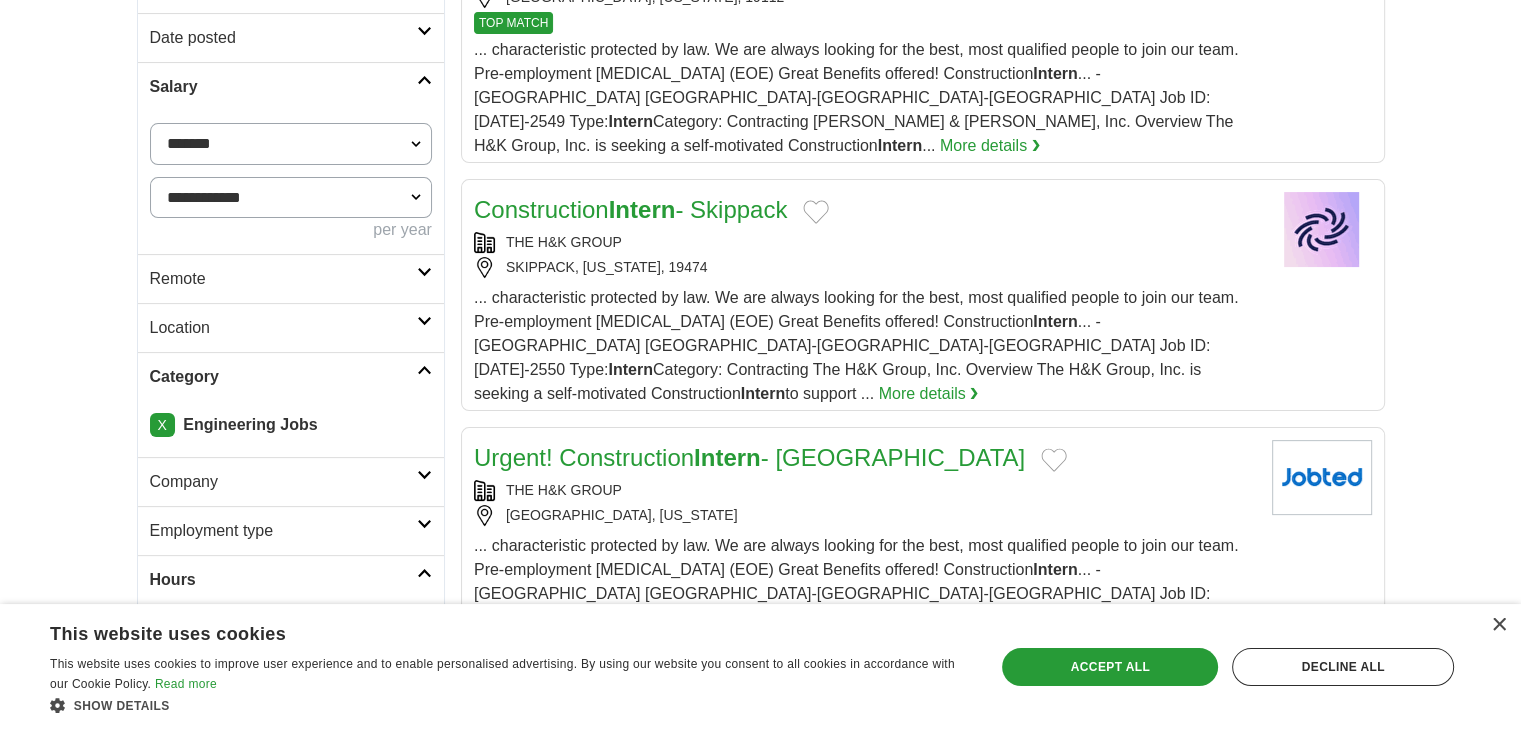 click on "Salary" at bounding box center [283, 87] 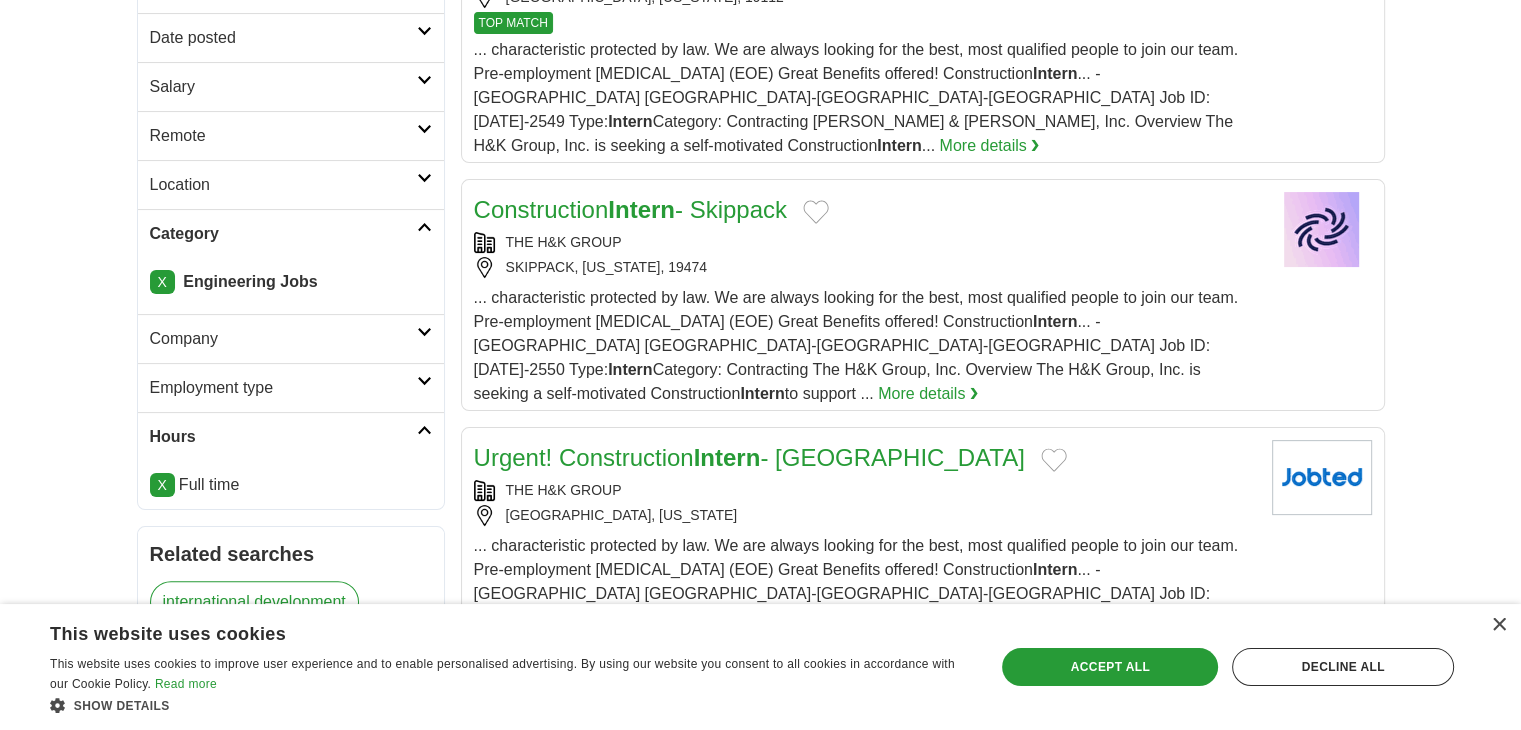 click on "Date posted" at bounding box center (291, 37) 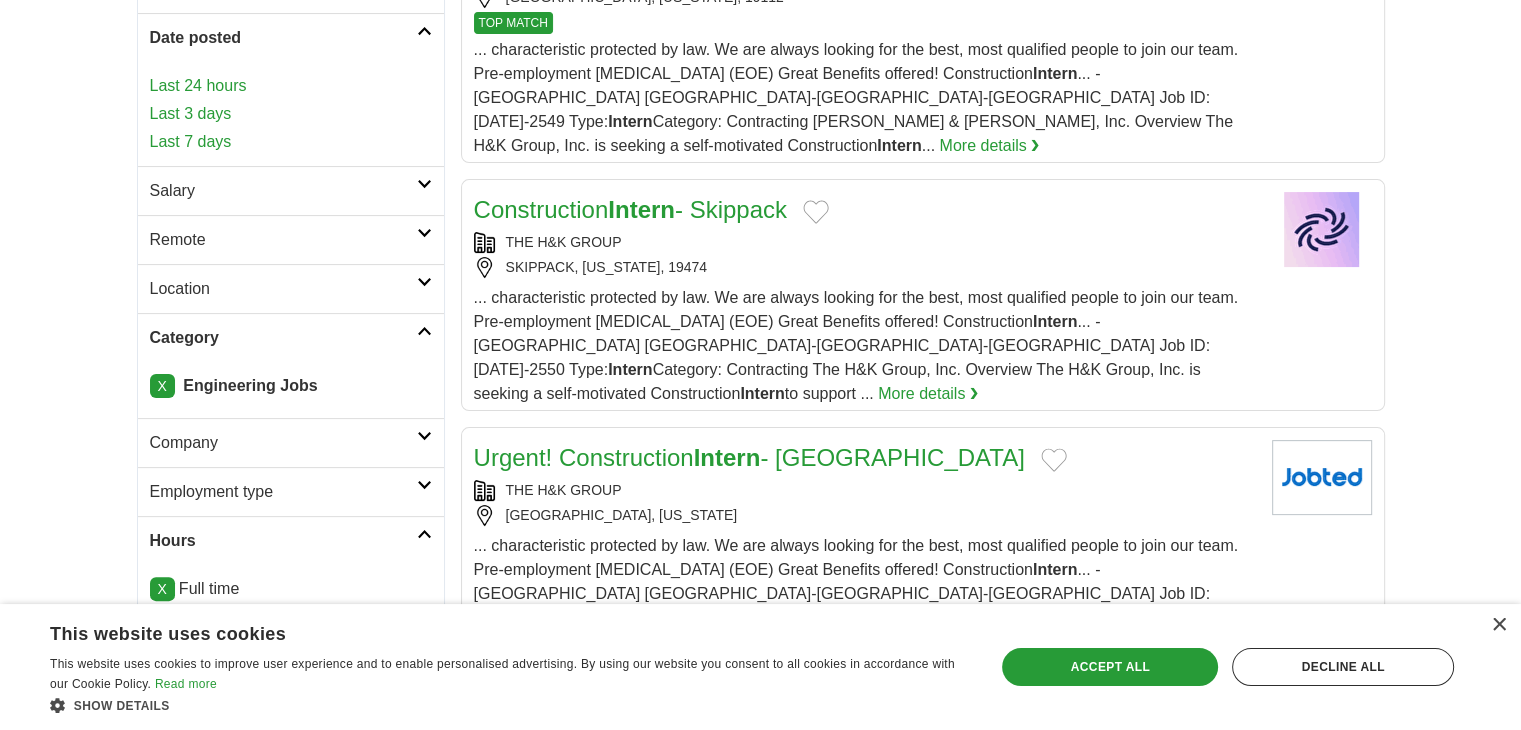 click on "Date posted" at bounding box center [283, 38] 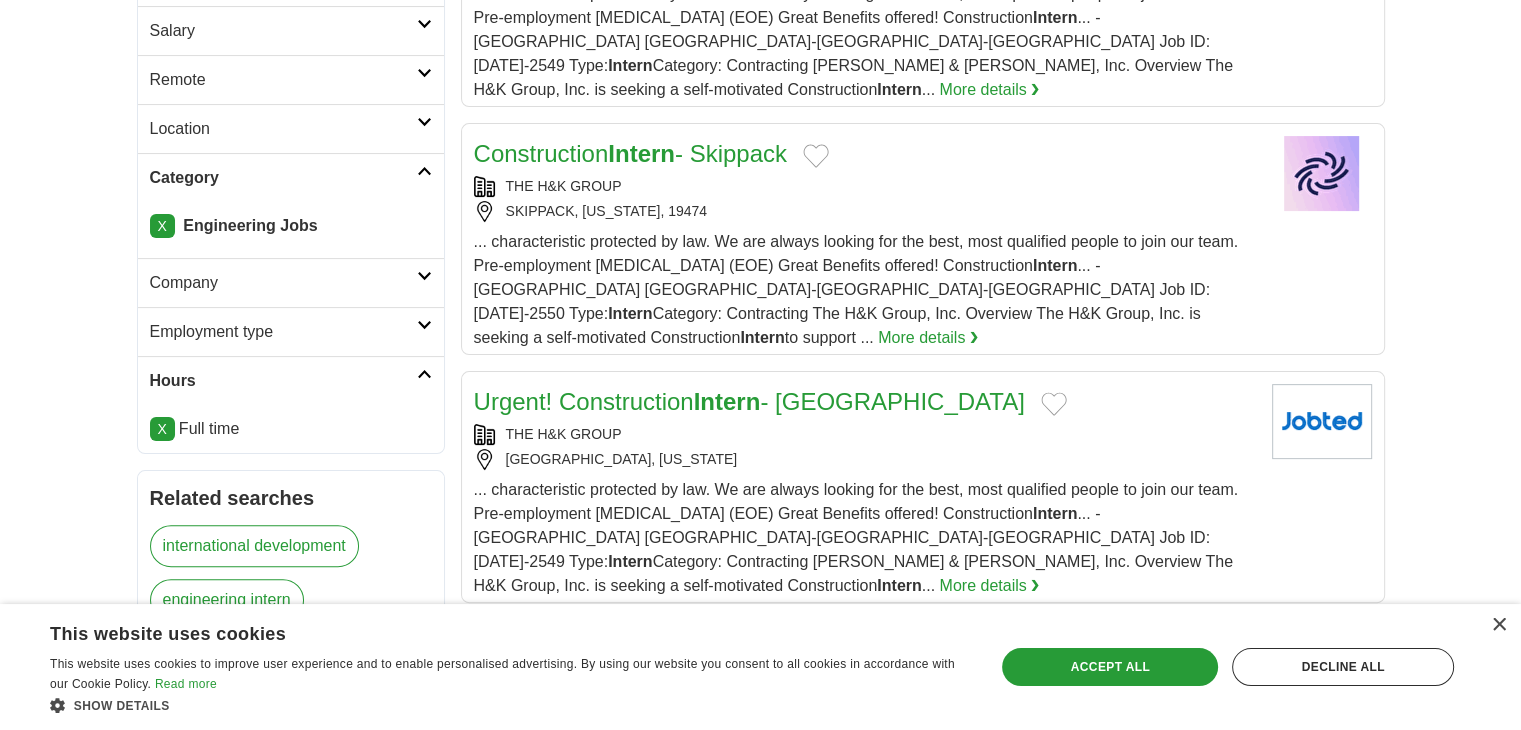 scroll, scrollTop: 456, scrollLeft: 0, axis: vertical 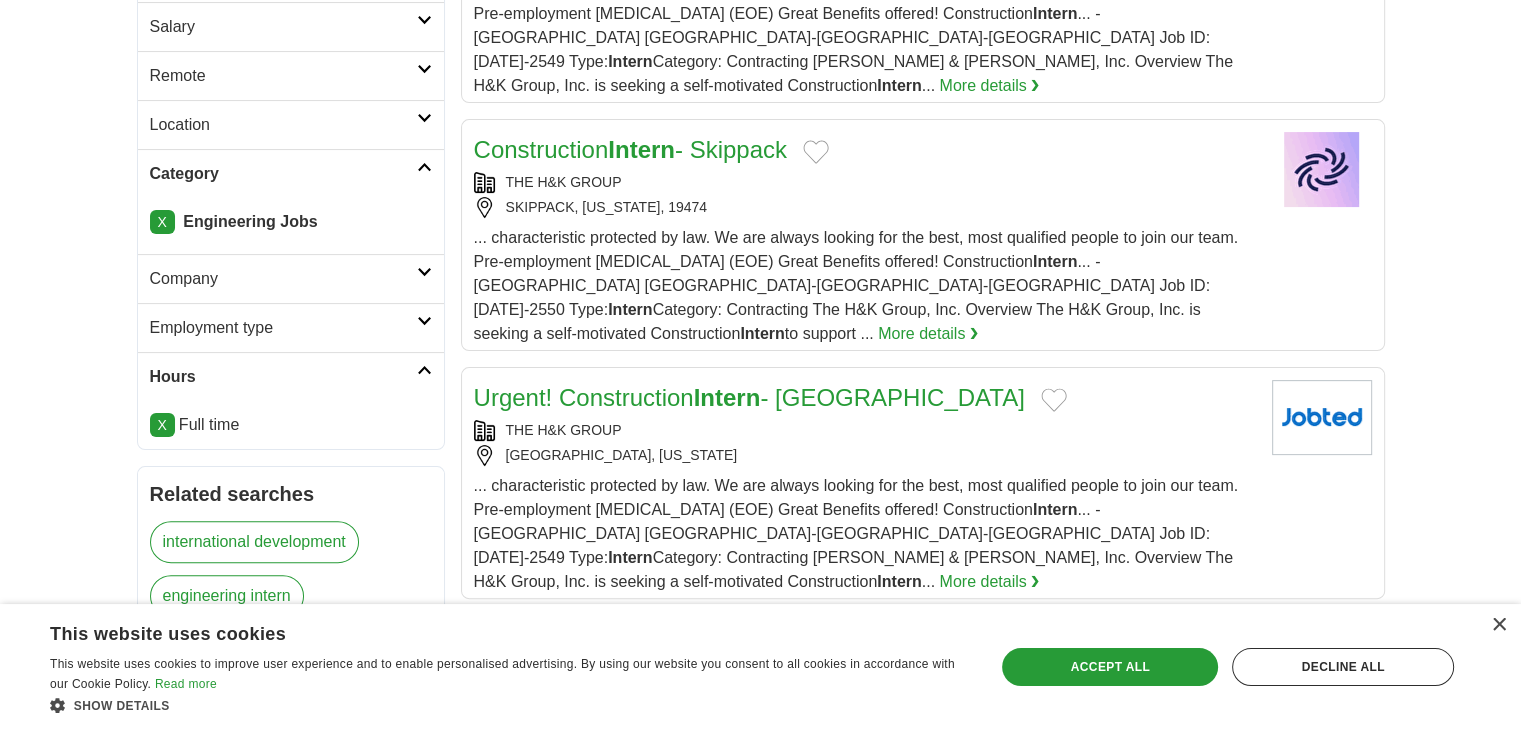 click on "Company" at bounding box center [283, 279] 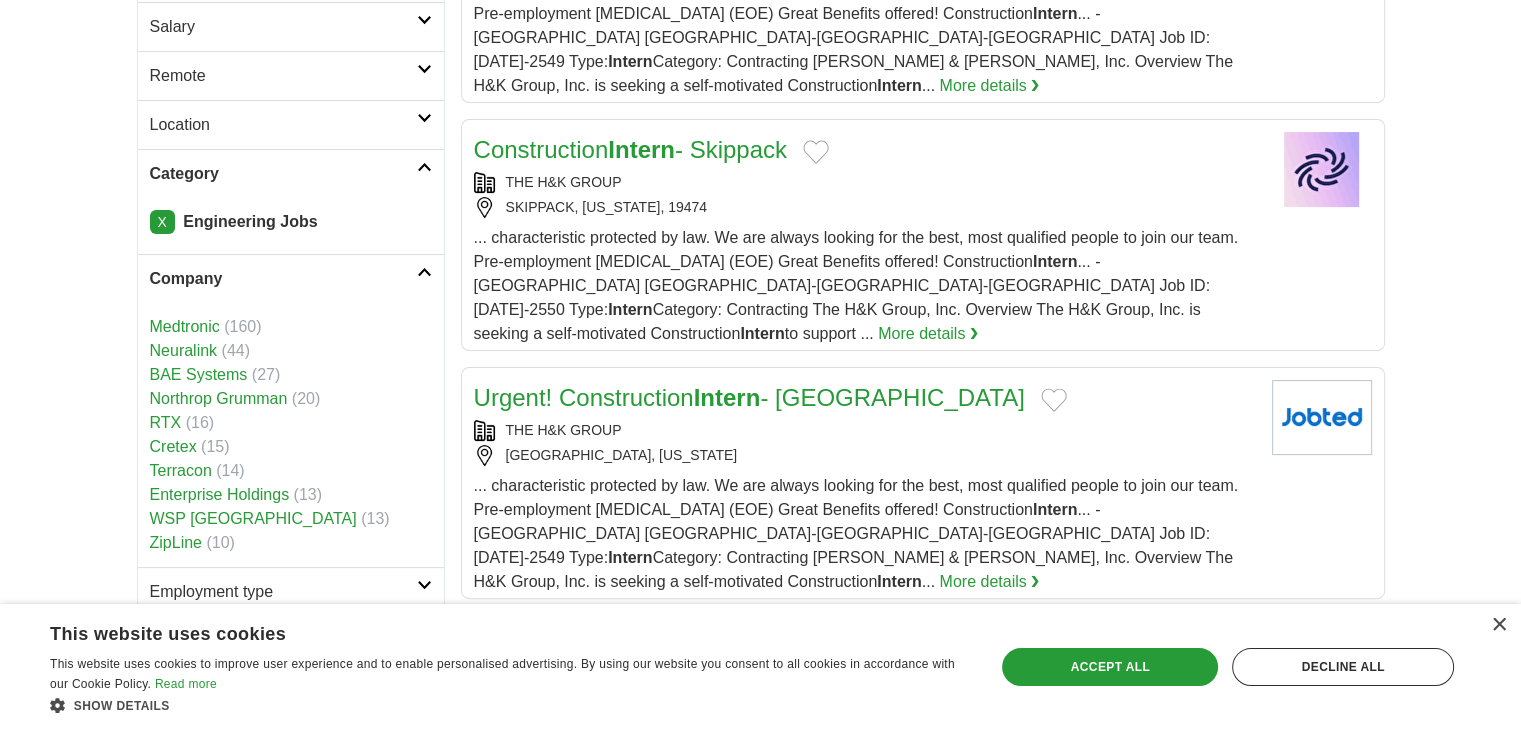 click on "Company" at bounding box center [283, 279] 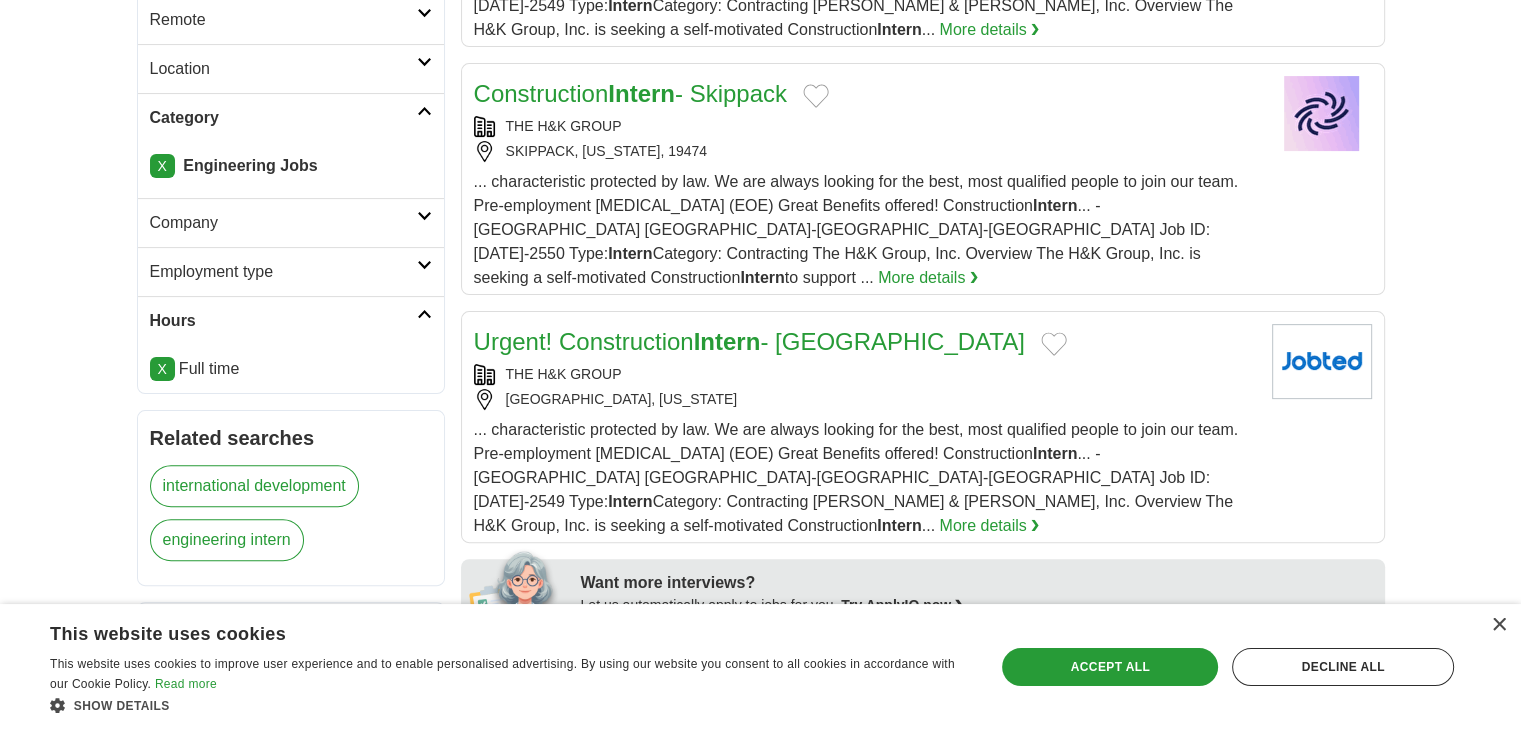 scroll, scrollTop: 550, scrollLeft: 0, axis: vertical 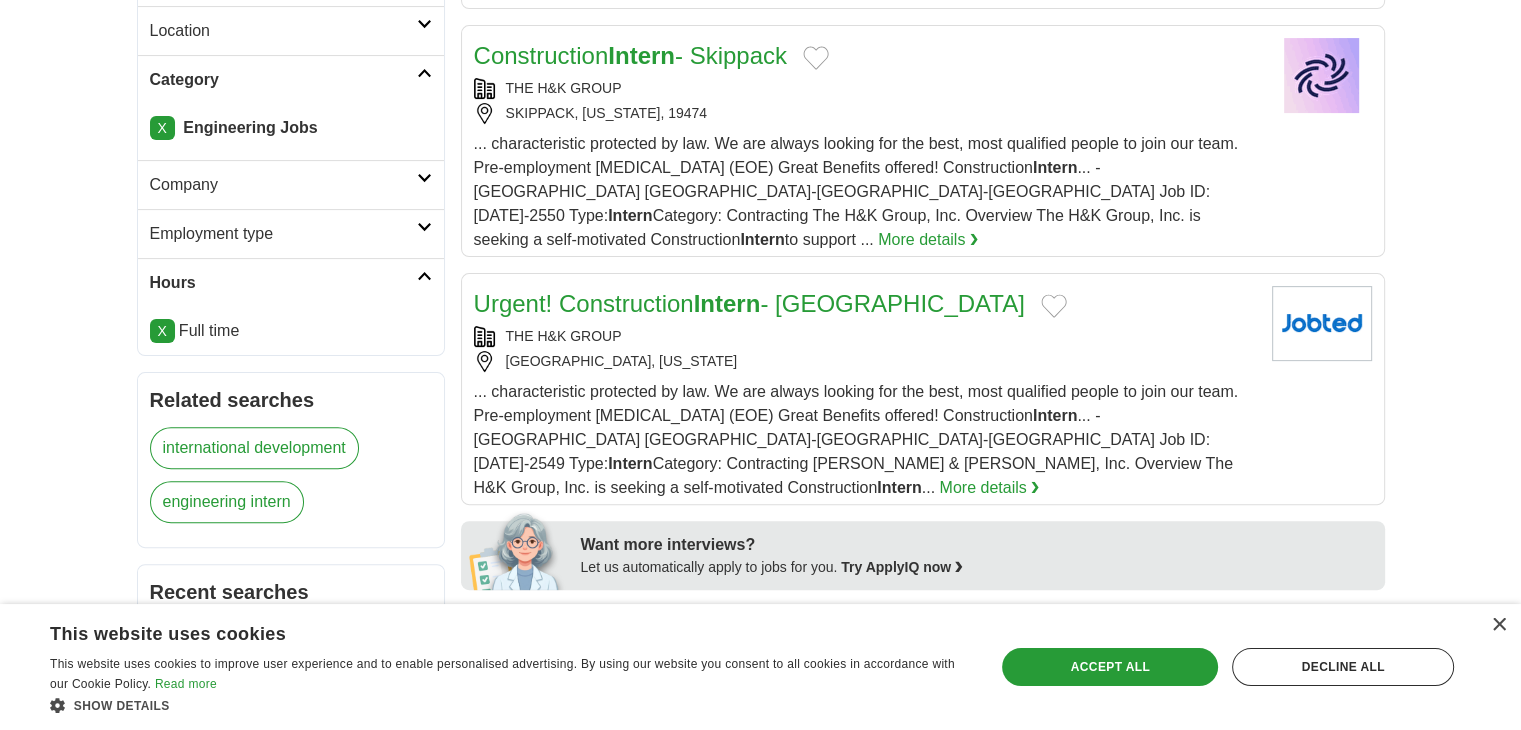 click on "Employment type" at bounding box center (283, 234) 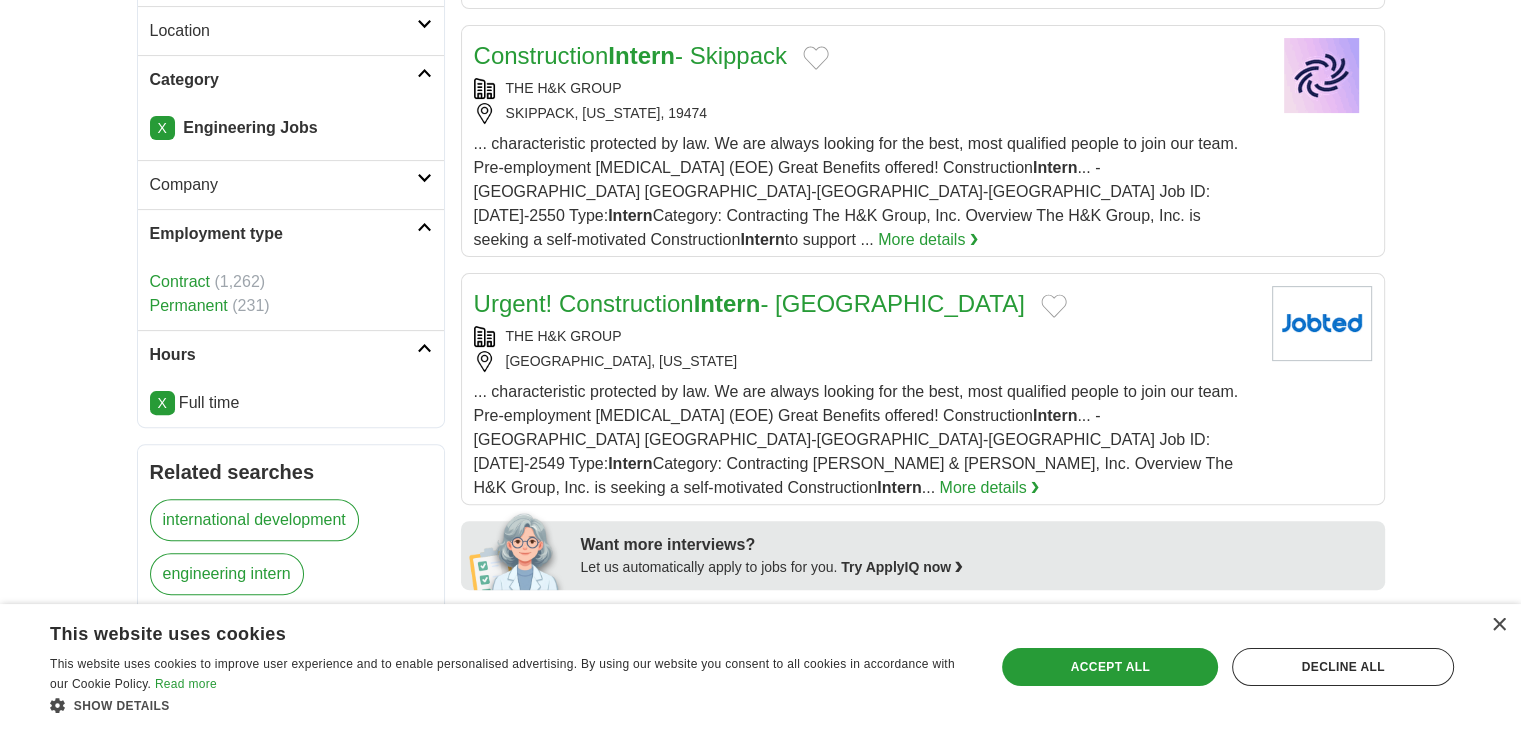 click on "Employment type" at bounding box center [291, 233] 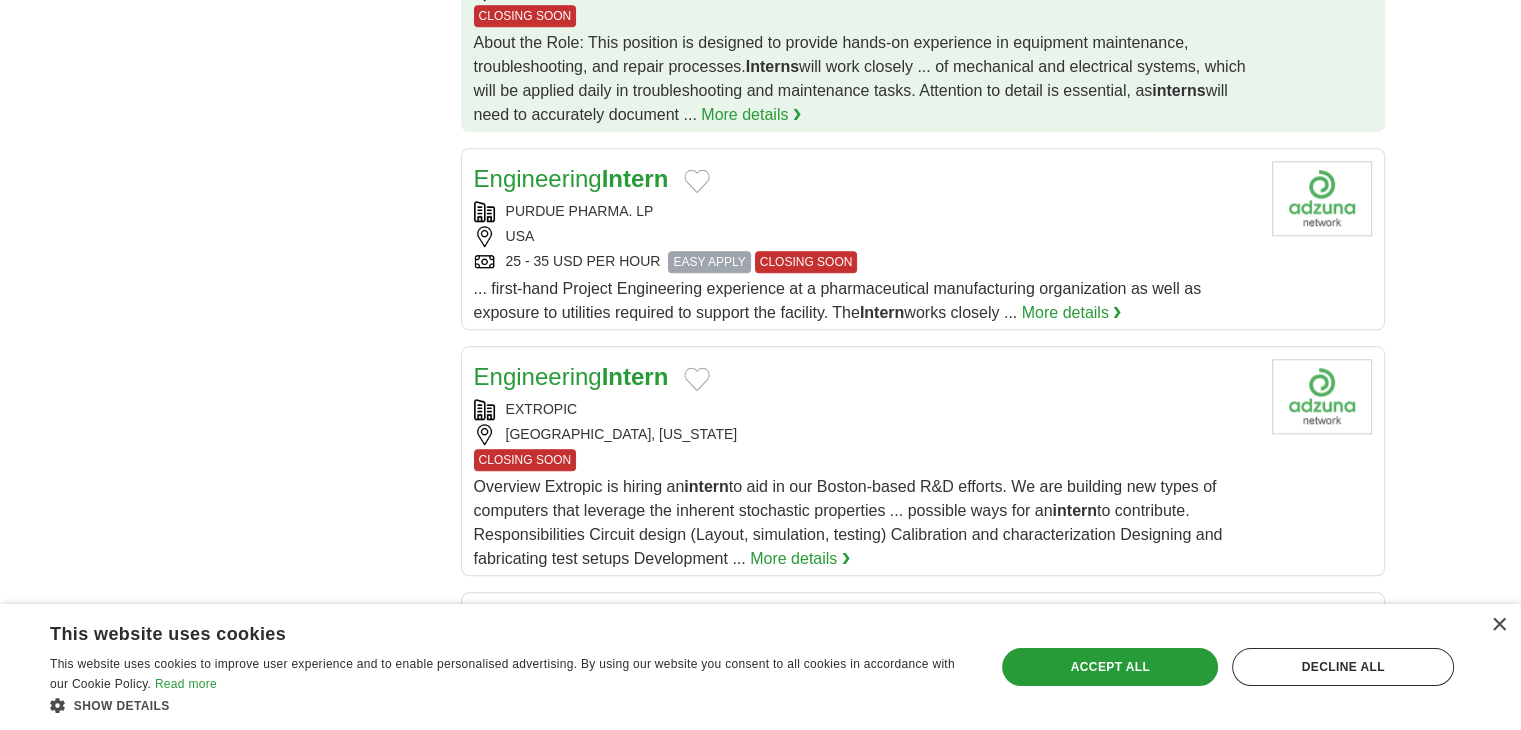 scroll, scrollTop: 1962, scrollLeft: 0, axis: vertical 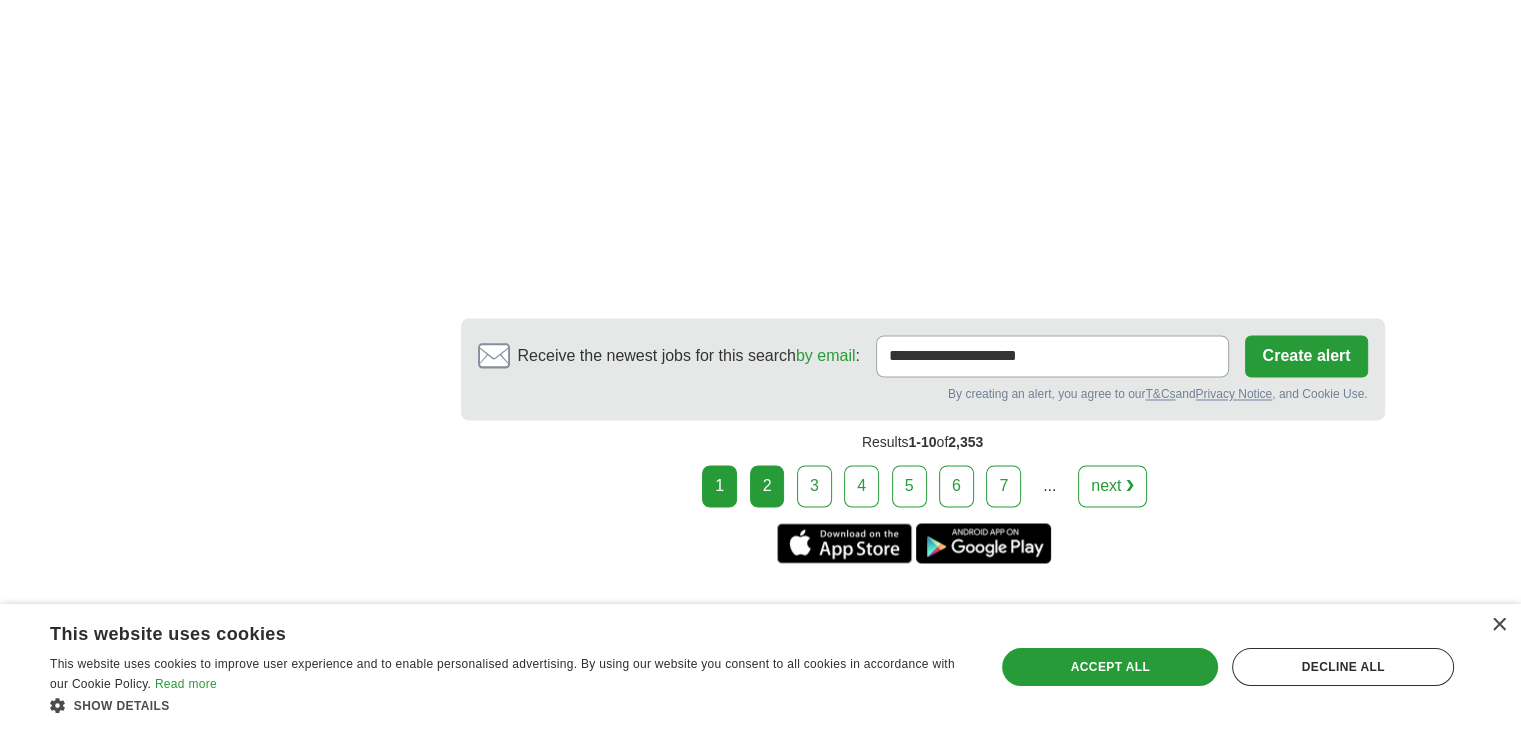 click on "2" at bounding box center (767, 486) 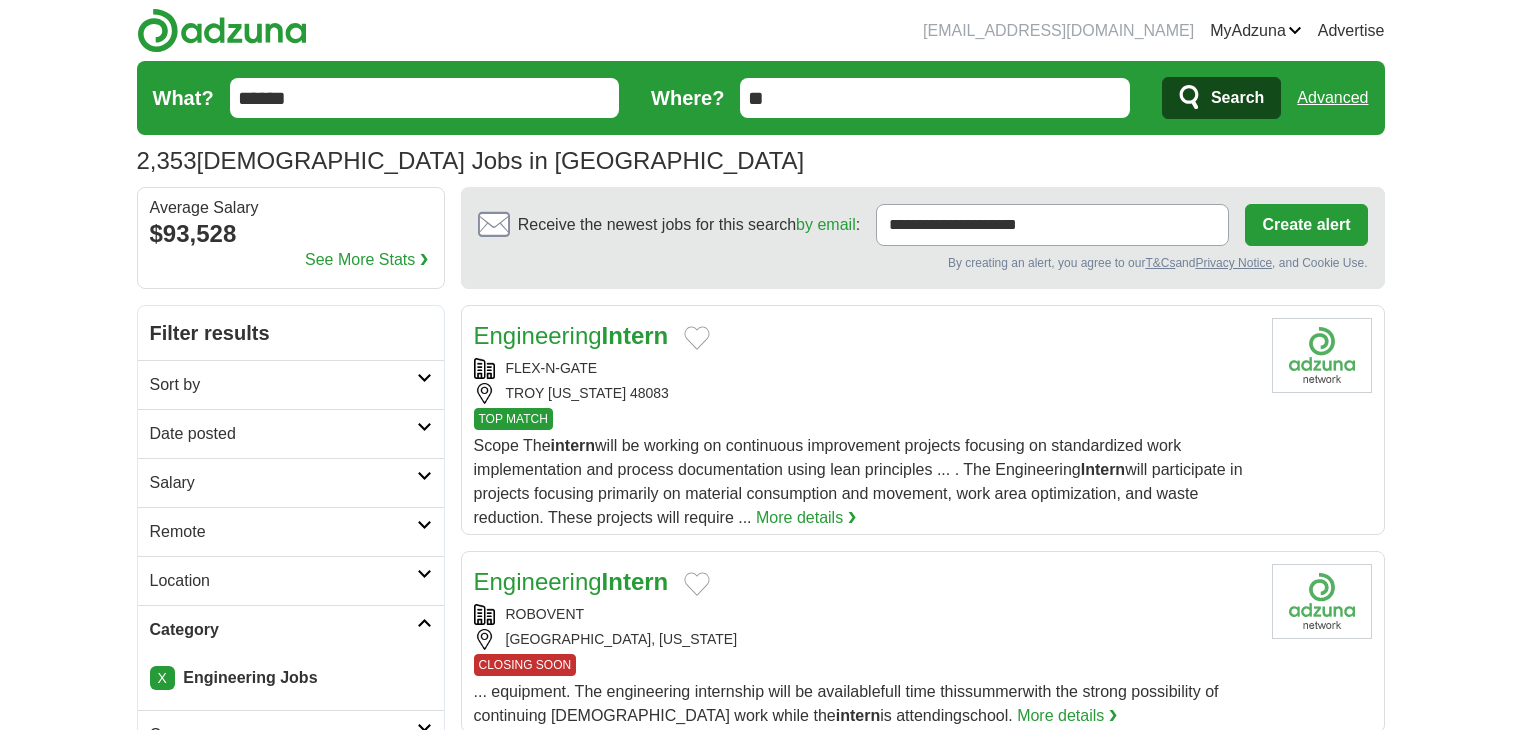 scroll, scrollTop: 336, scrollLeft: 0, axis: vertical 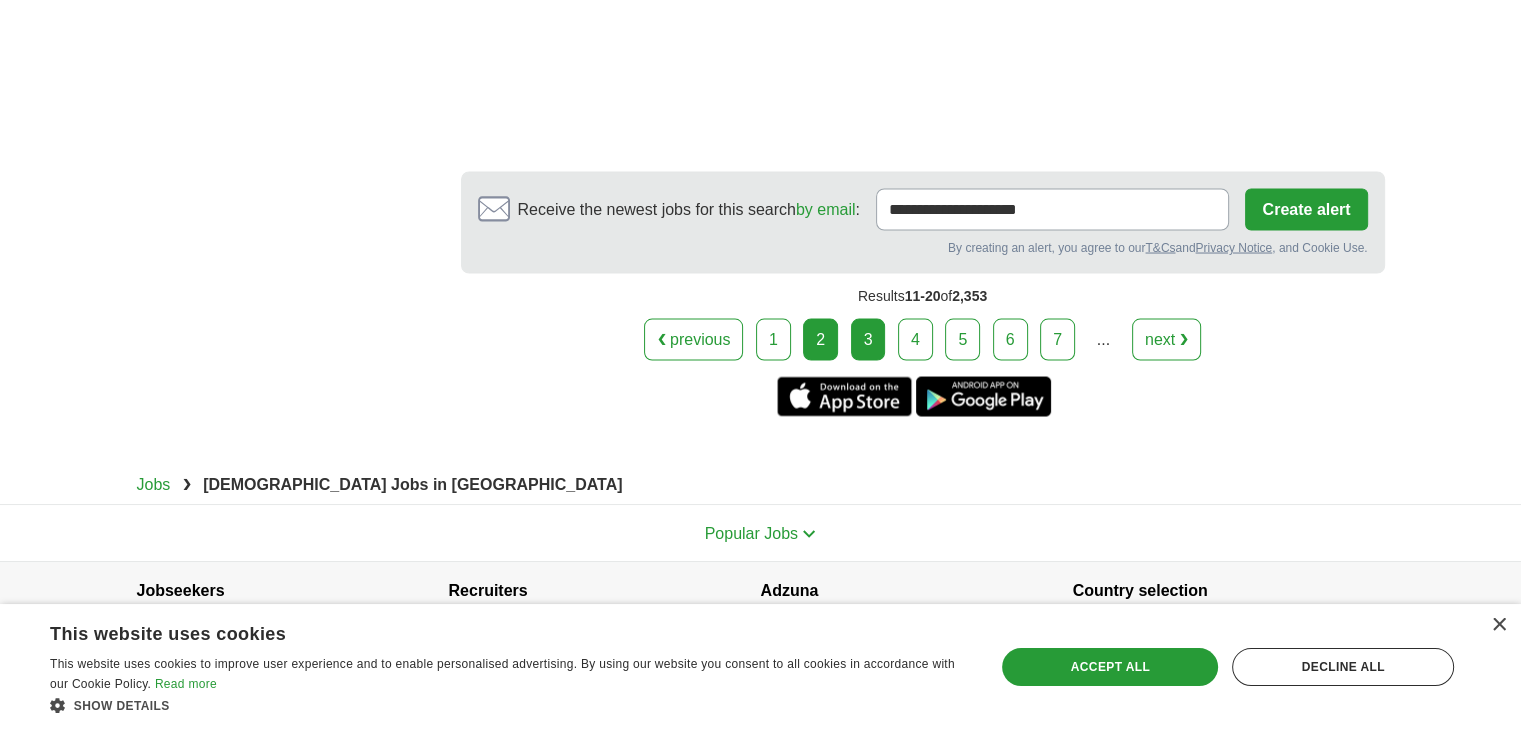 click on "3" at bounding box center [868, 339] 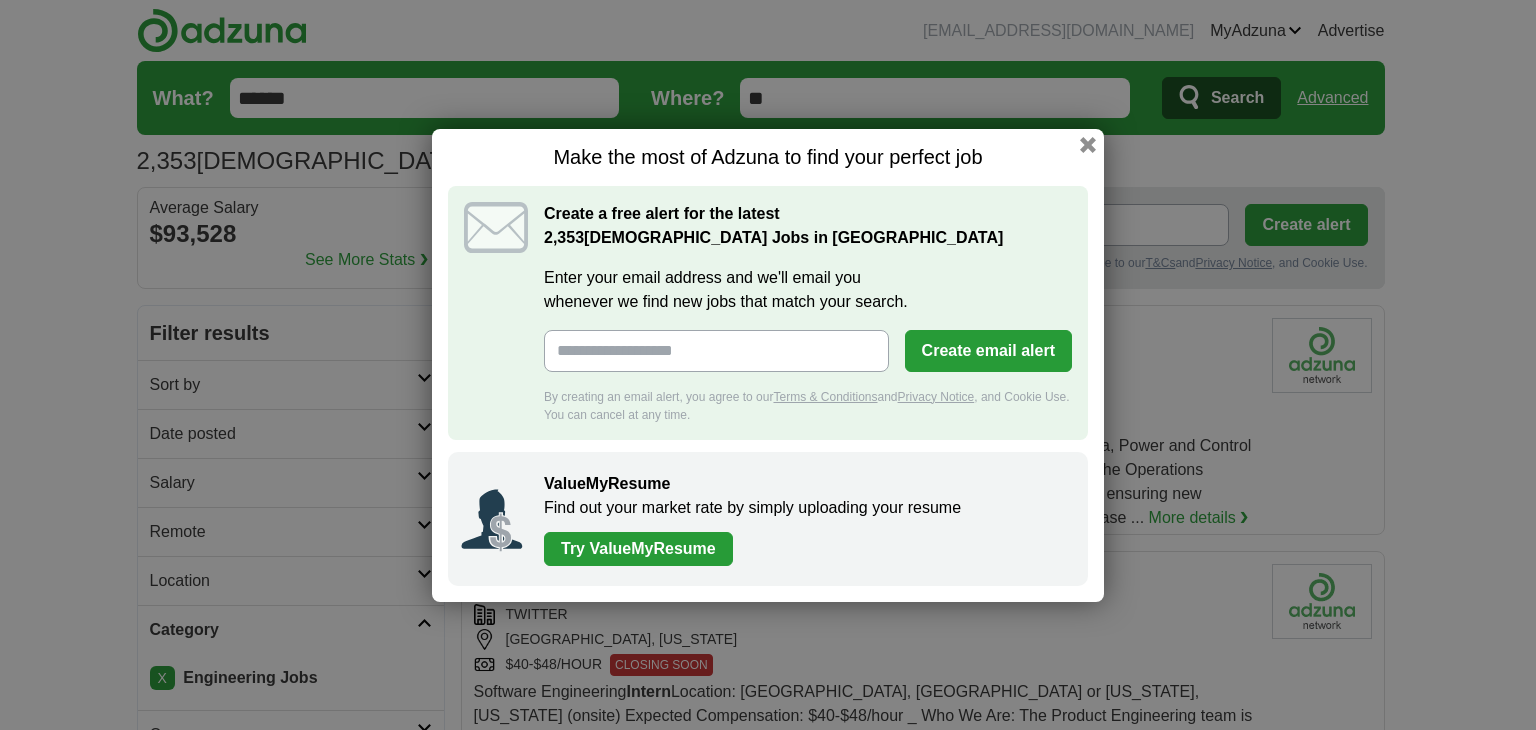 scroll, scrollTop: 0, scrollLeft: 0, axis: both 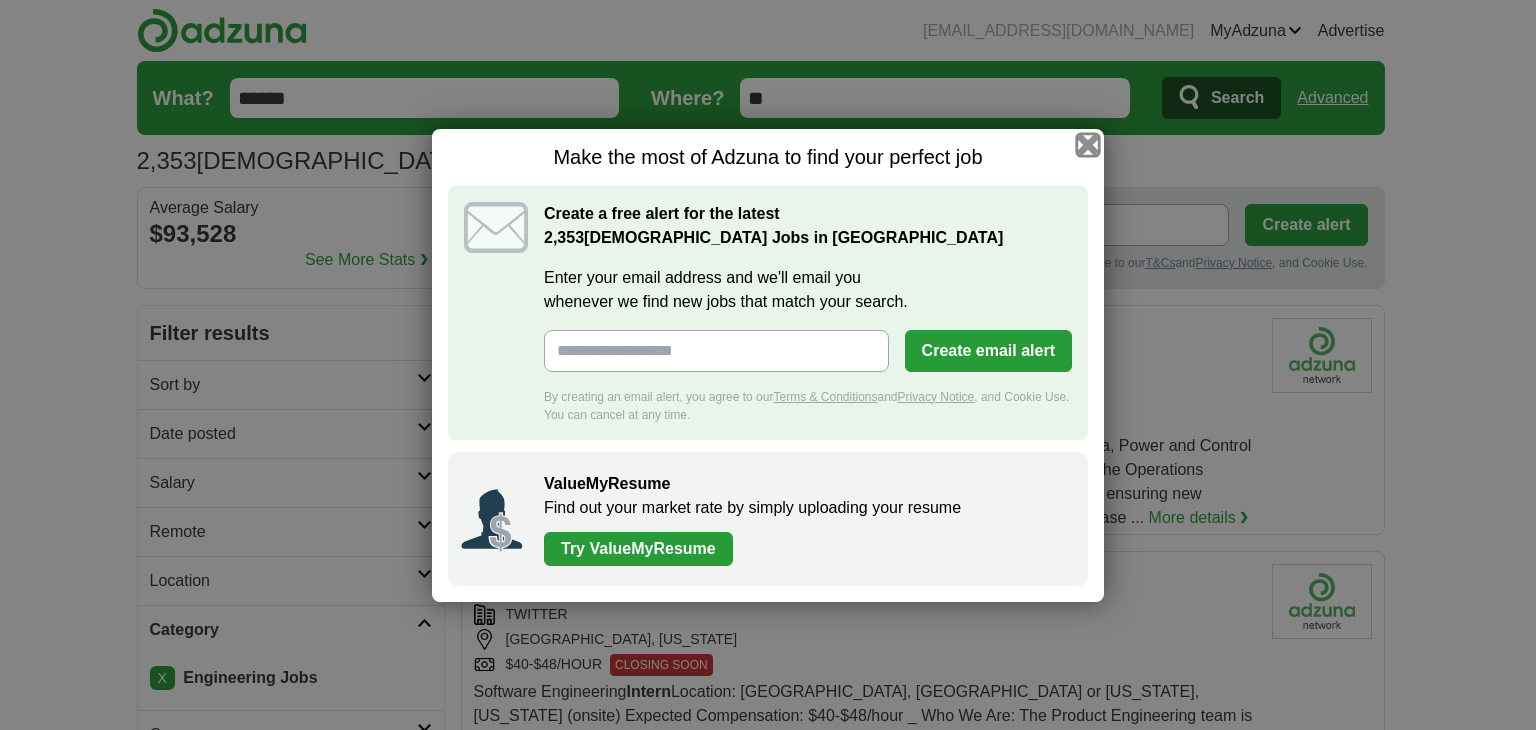 click at bounding box center (1088, 144) 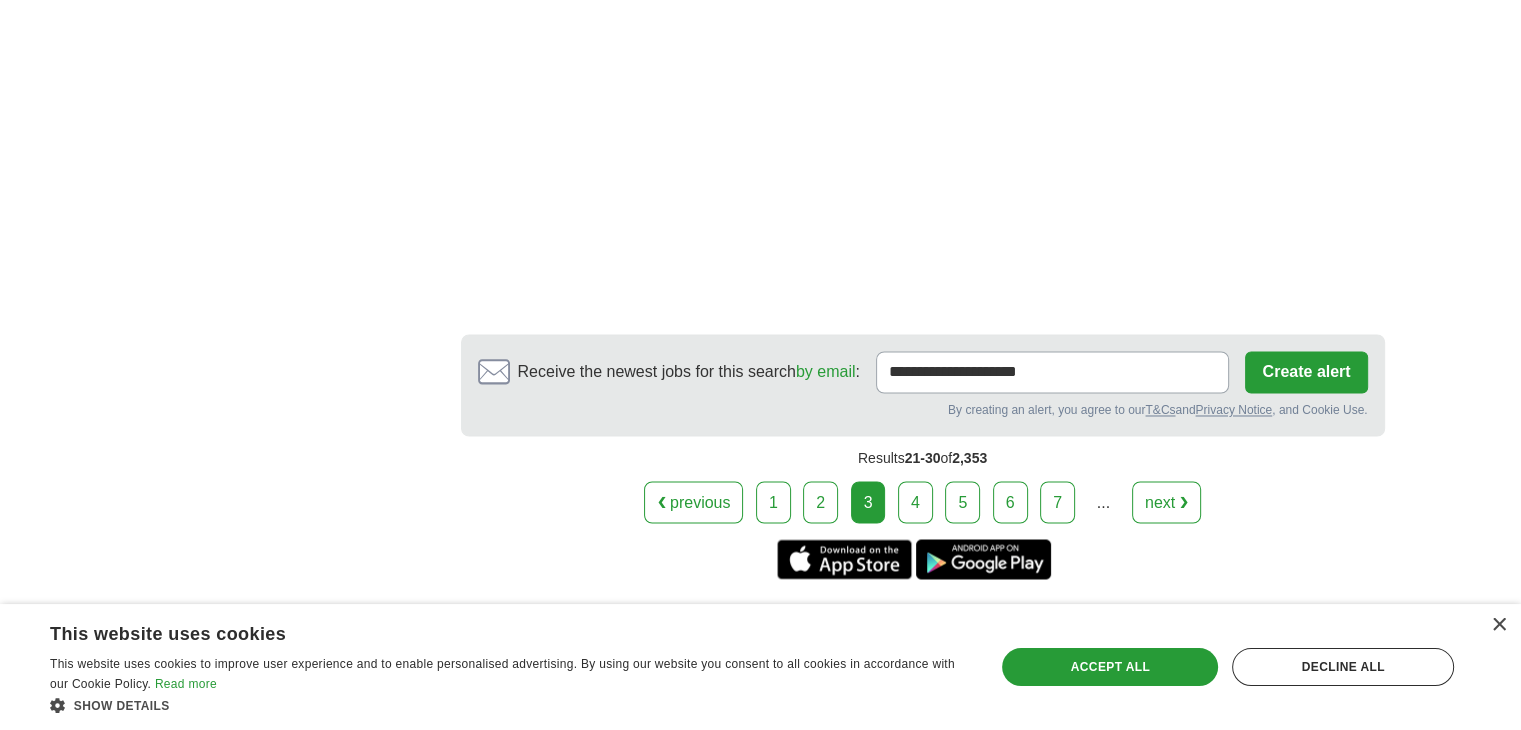 scroll, scrollTop: 3474, scrollLeft: 0, axis: vertical 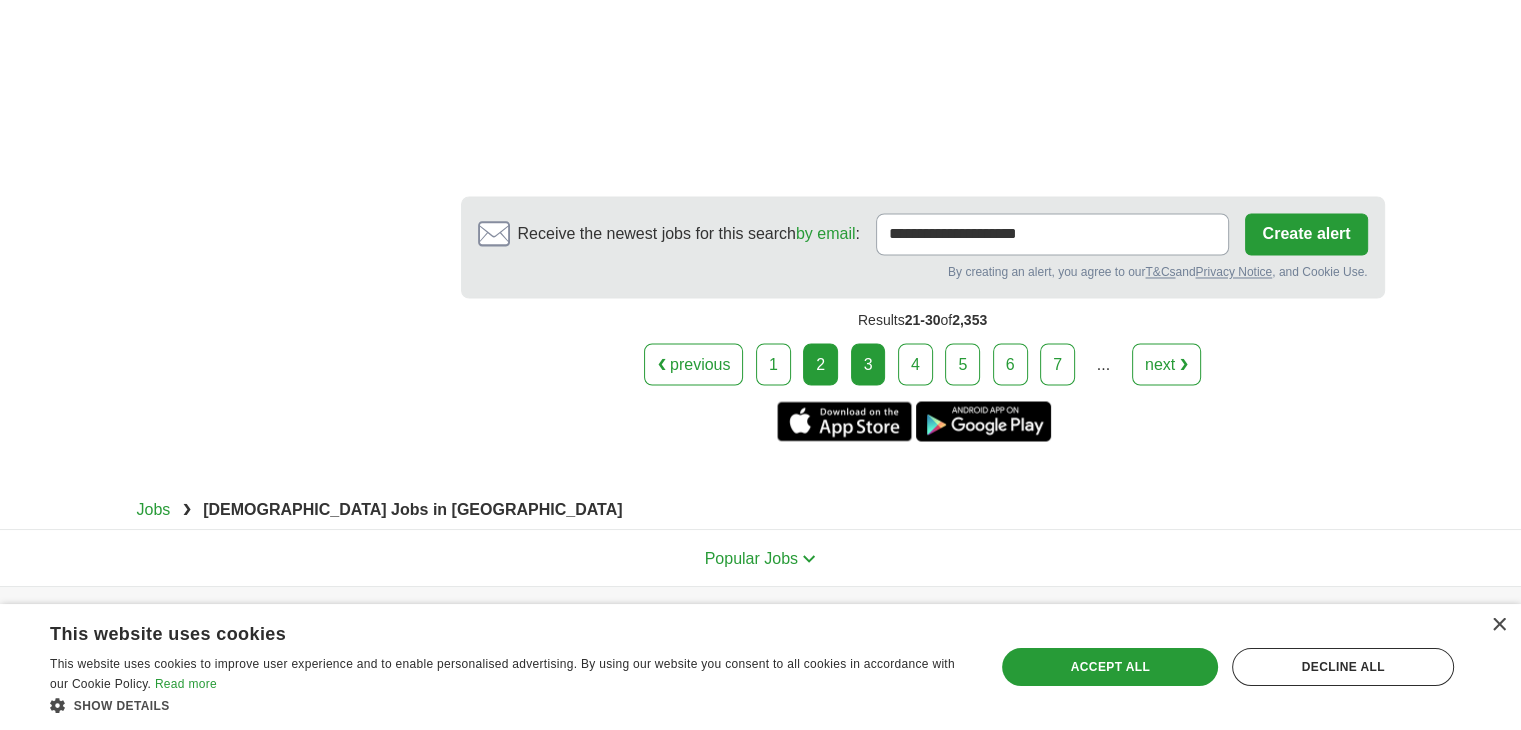 click on "2" at bounding box center (820, 364) 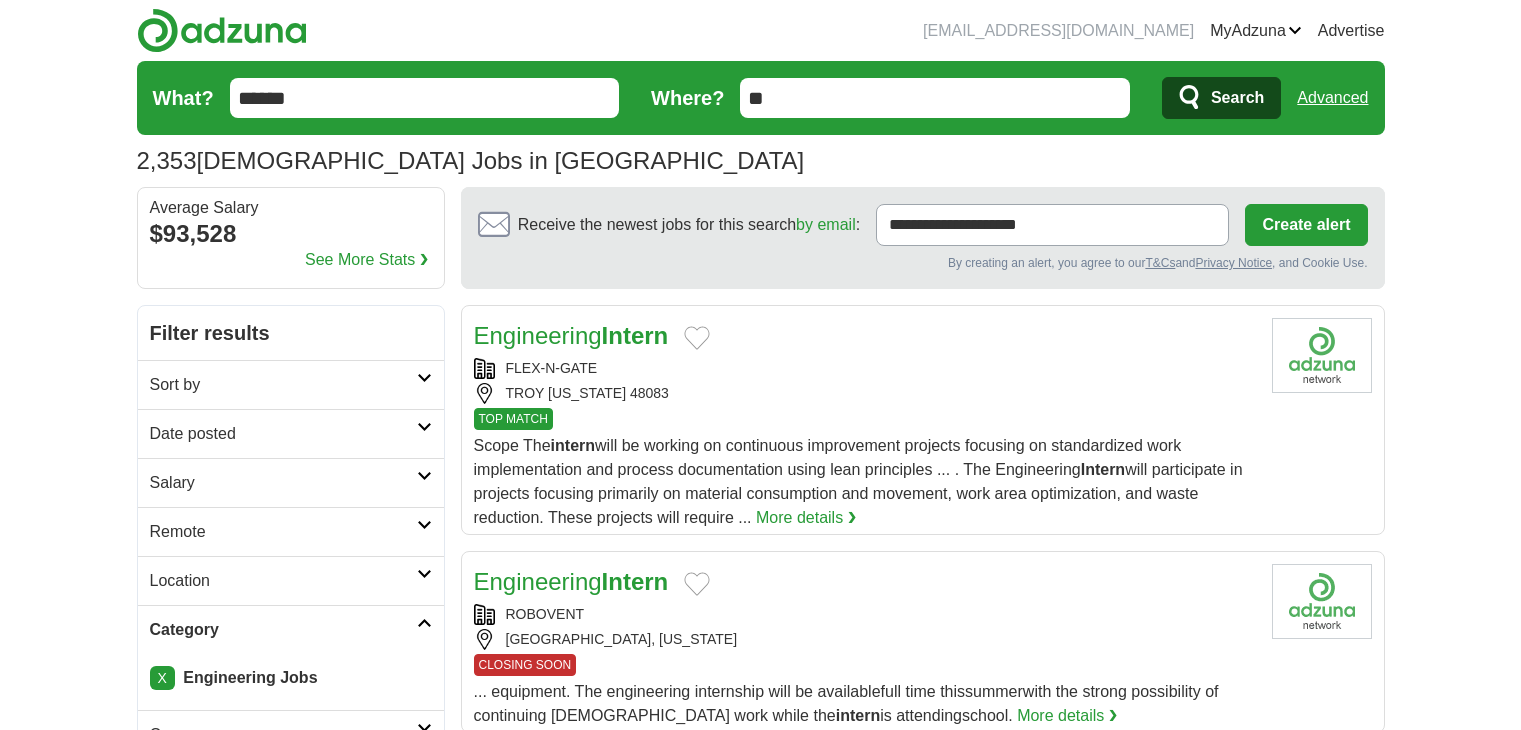scroll, scrollTop: 40, scrollLeft: 0, axis: vertical 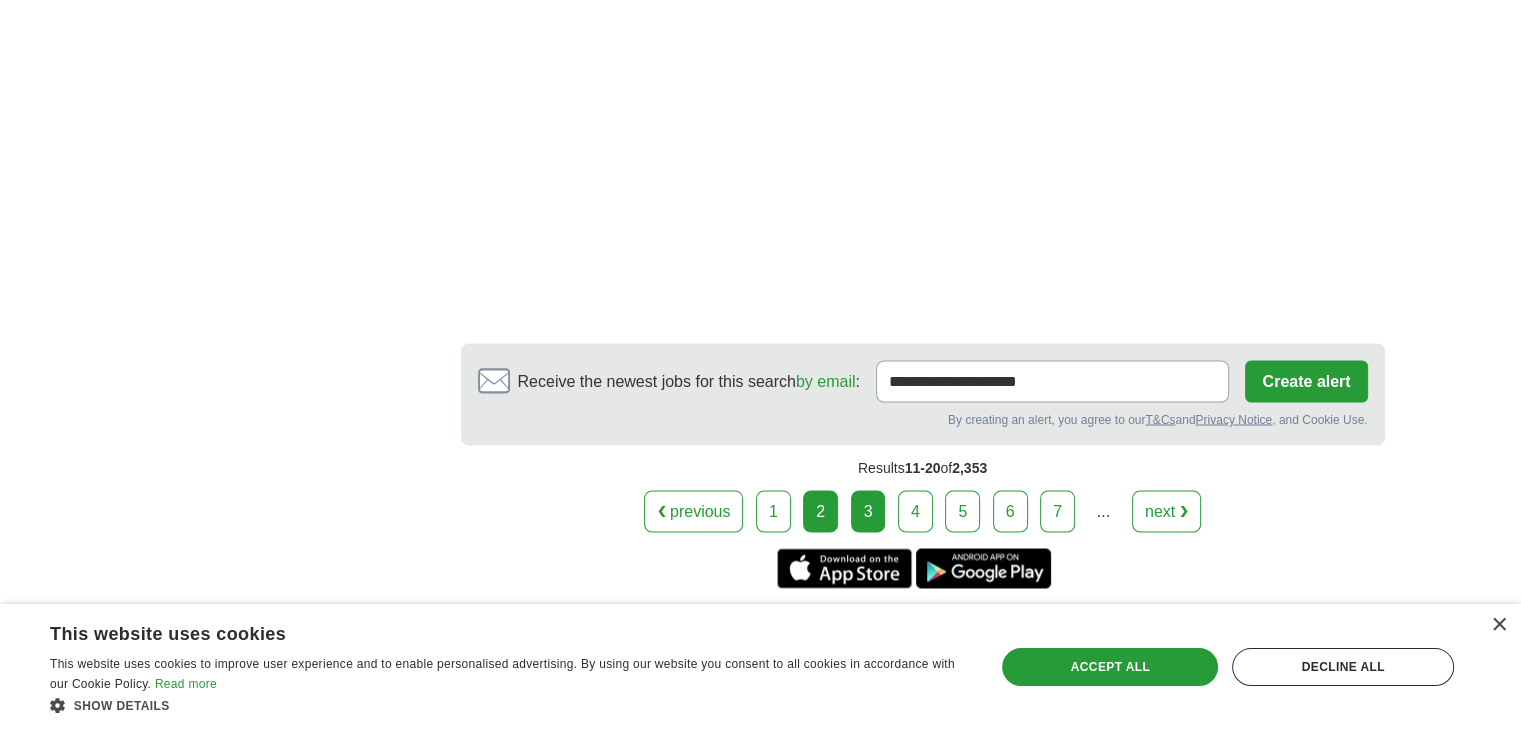 click on "3" at bounding box center (868, 511) 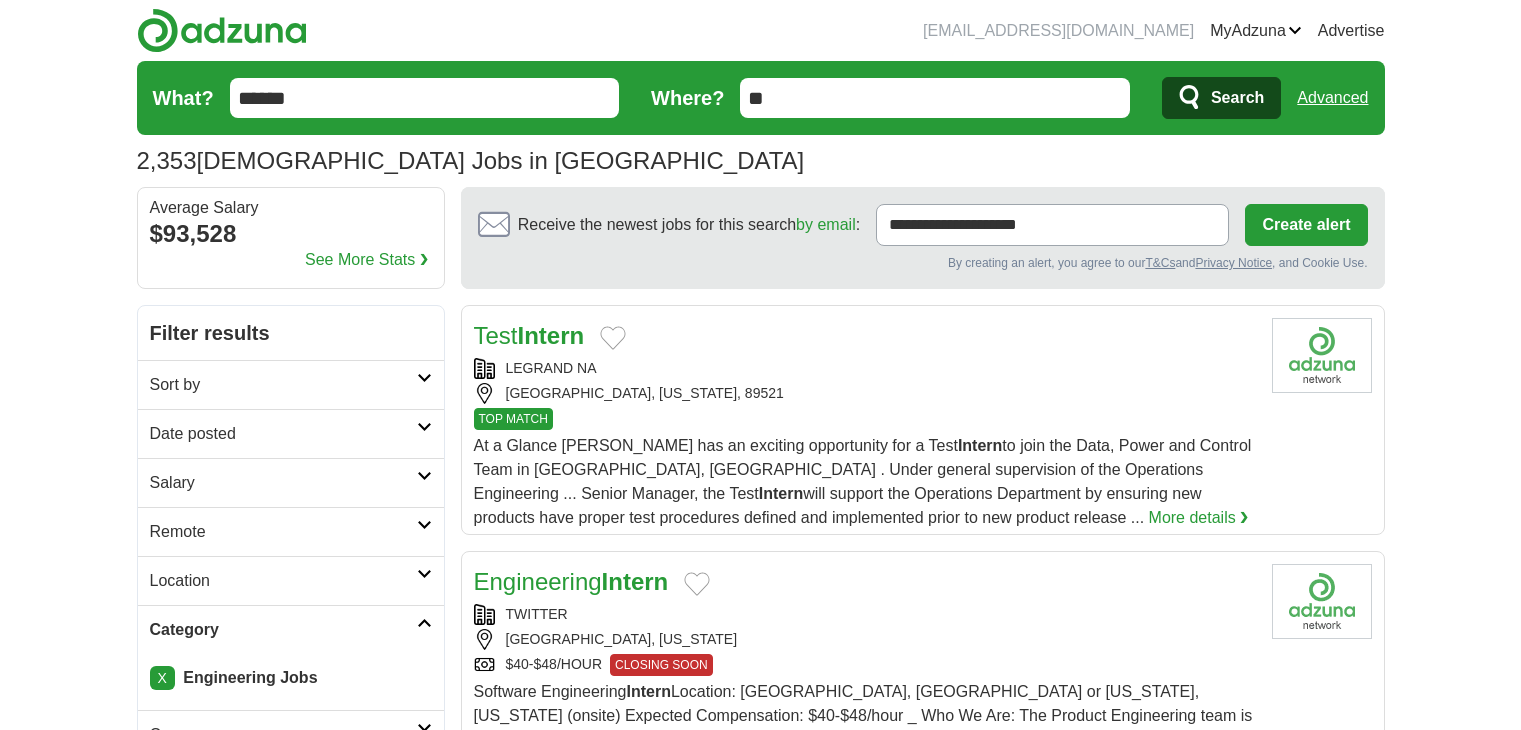 scroll, scrollTop: 0, scrollLeft: 0, axis: both 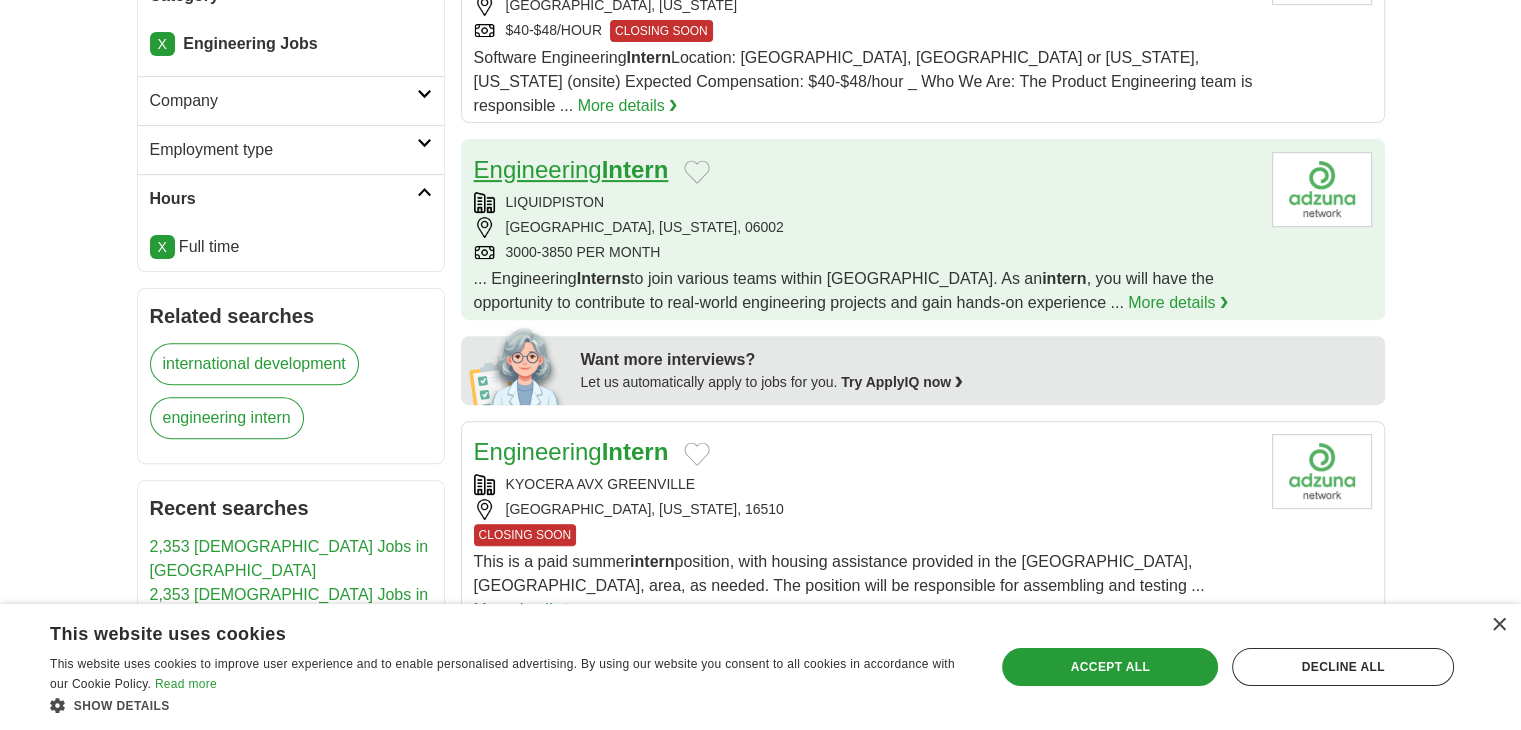 drag, startPoint x: 598, startPoint y: 172, endPoint x: 582, endPoint y: 134, distance: 41.231056 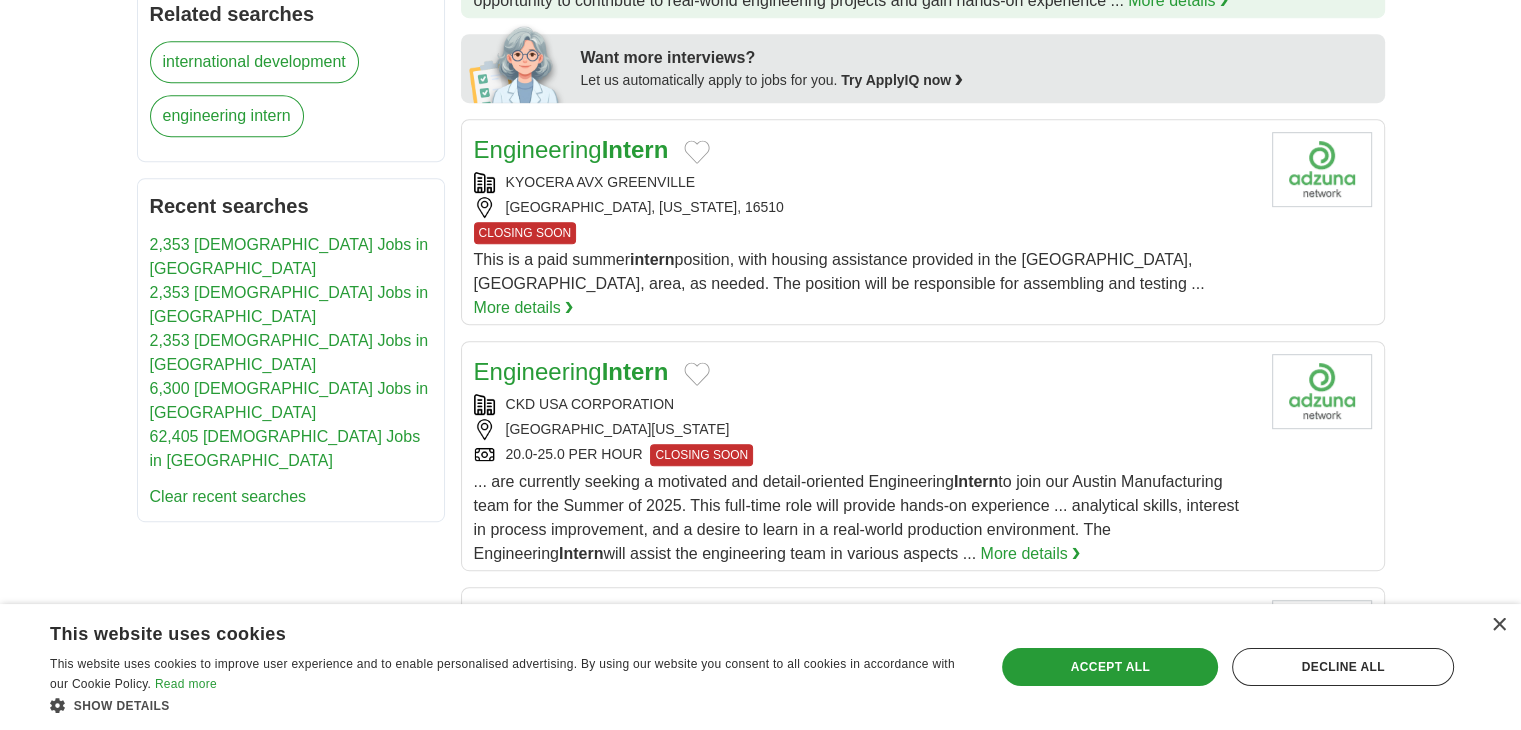 scroll, scrollTop: 936, scrollLeft: 0, axis: vertical 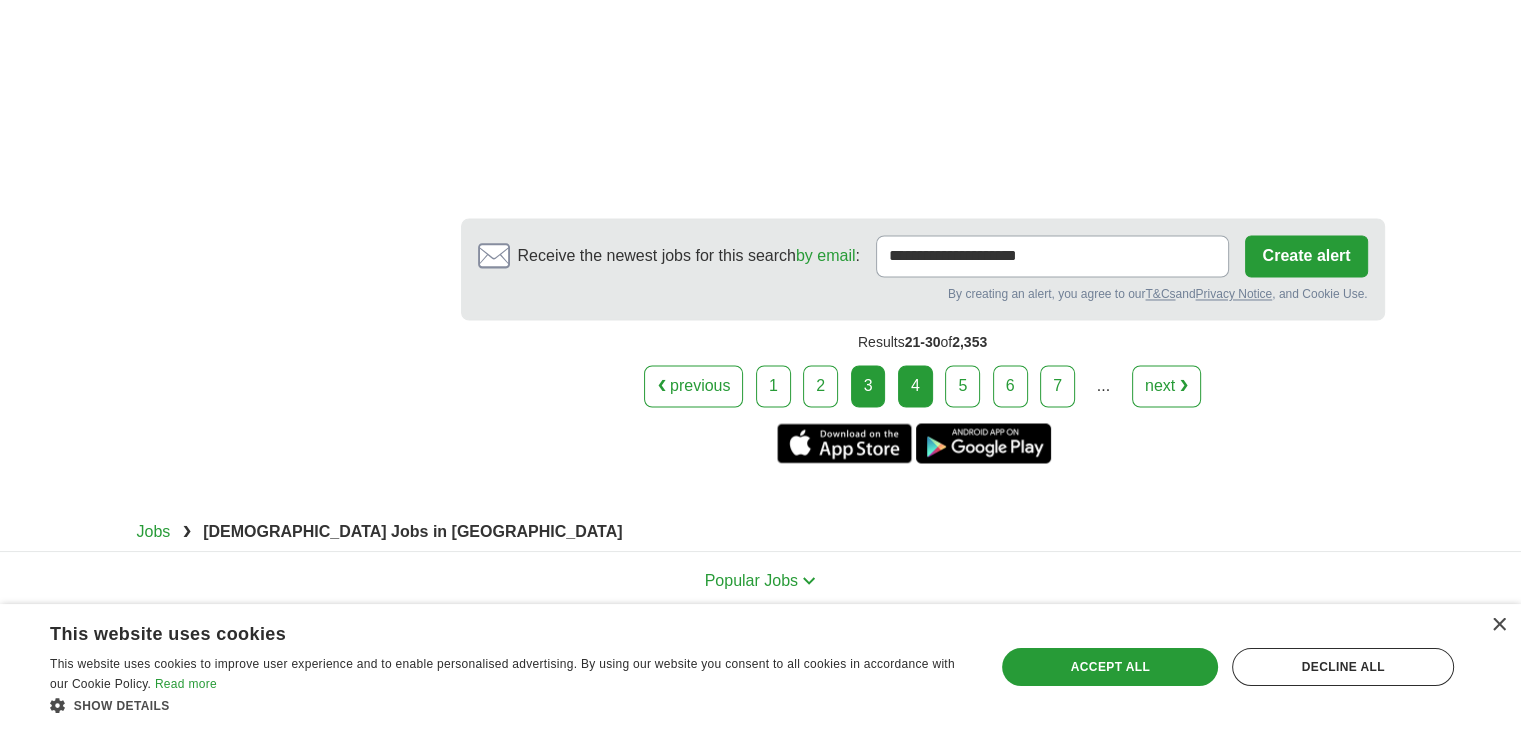 click on "4" at bounding box center [915, 386] 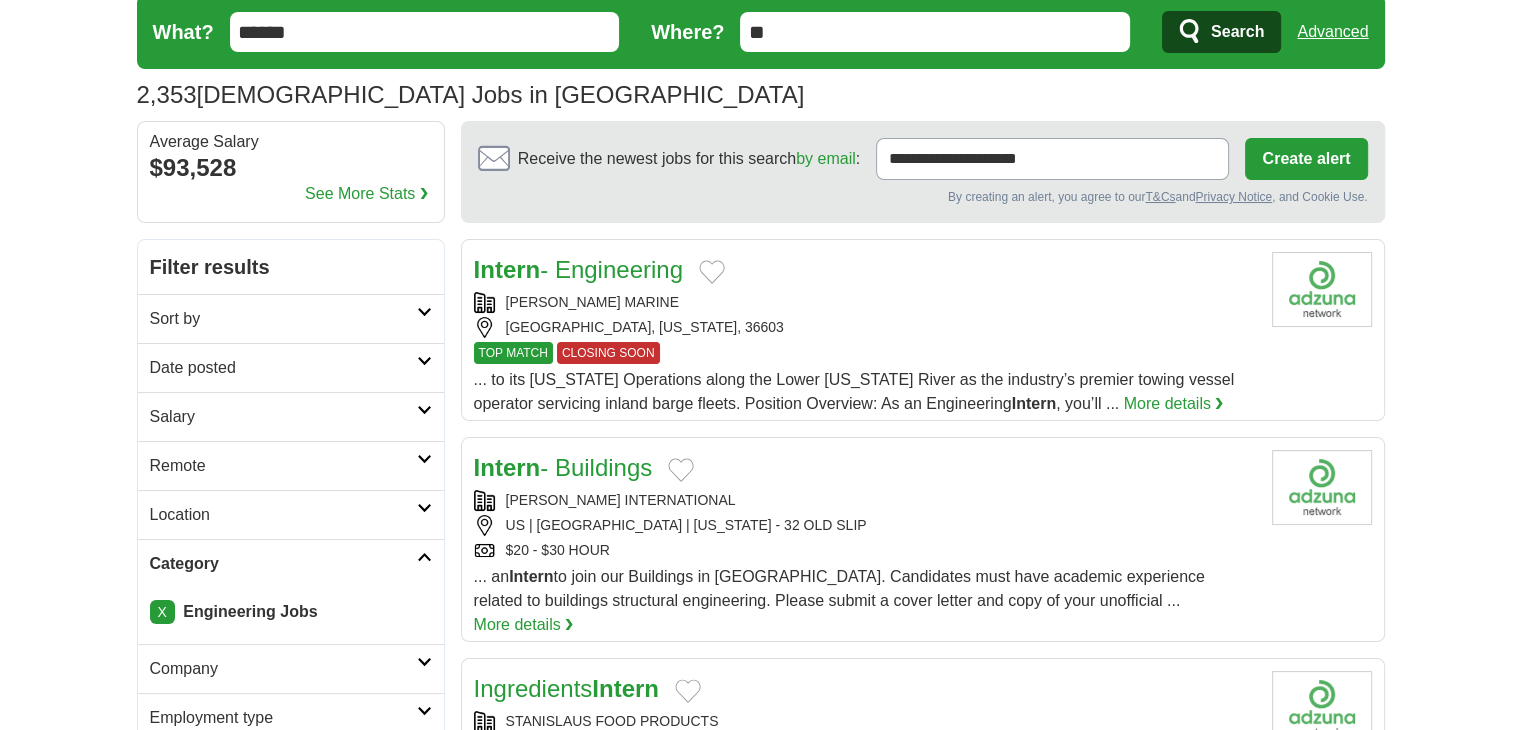 scroll, scrollTop: 0, scrollLeft: 0, axis: both 